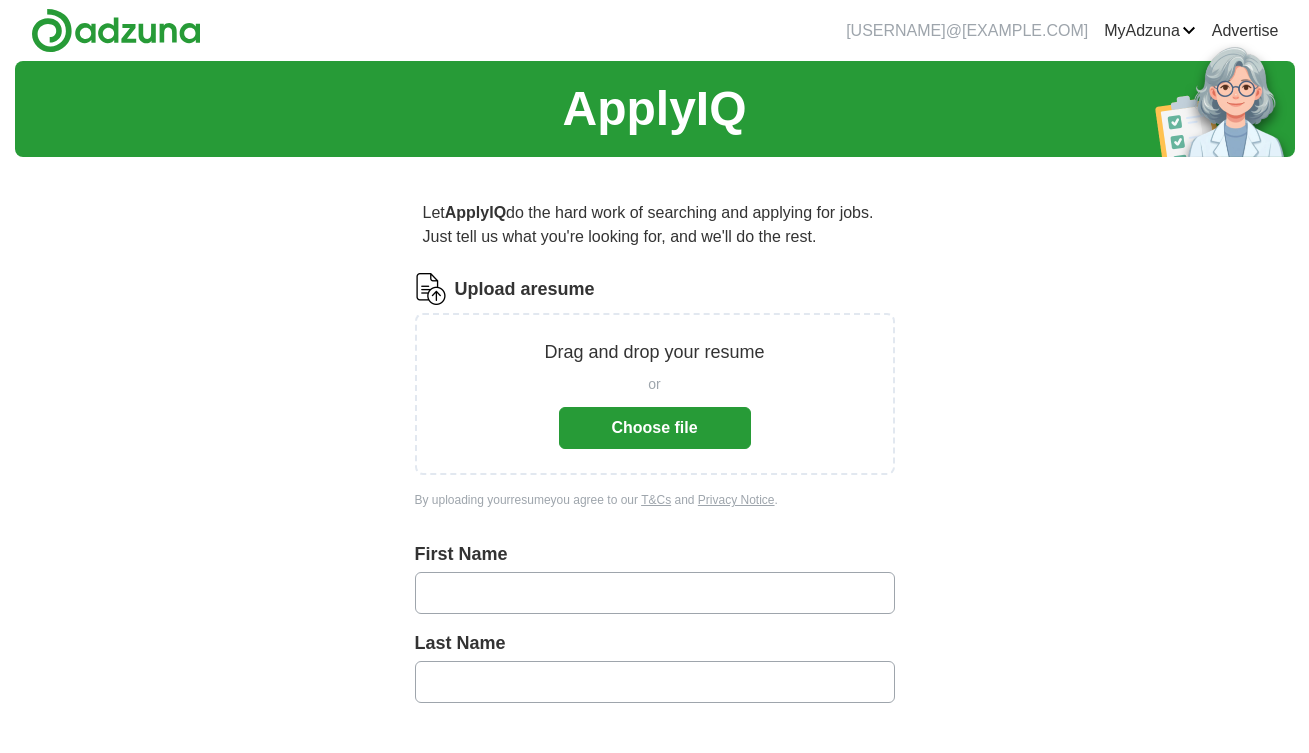 scroll, scrollTop: 0, scrollLeft: 0, axis: both 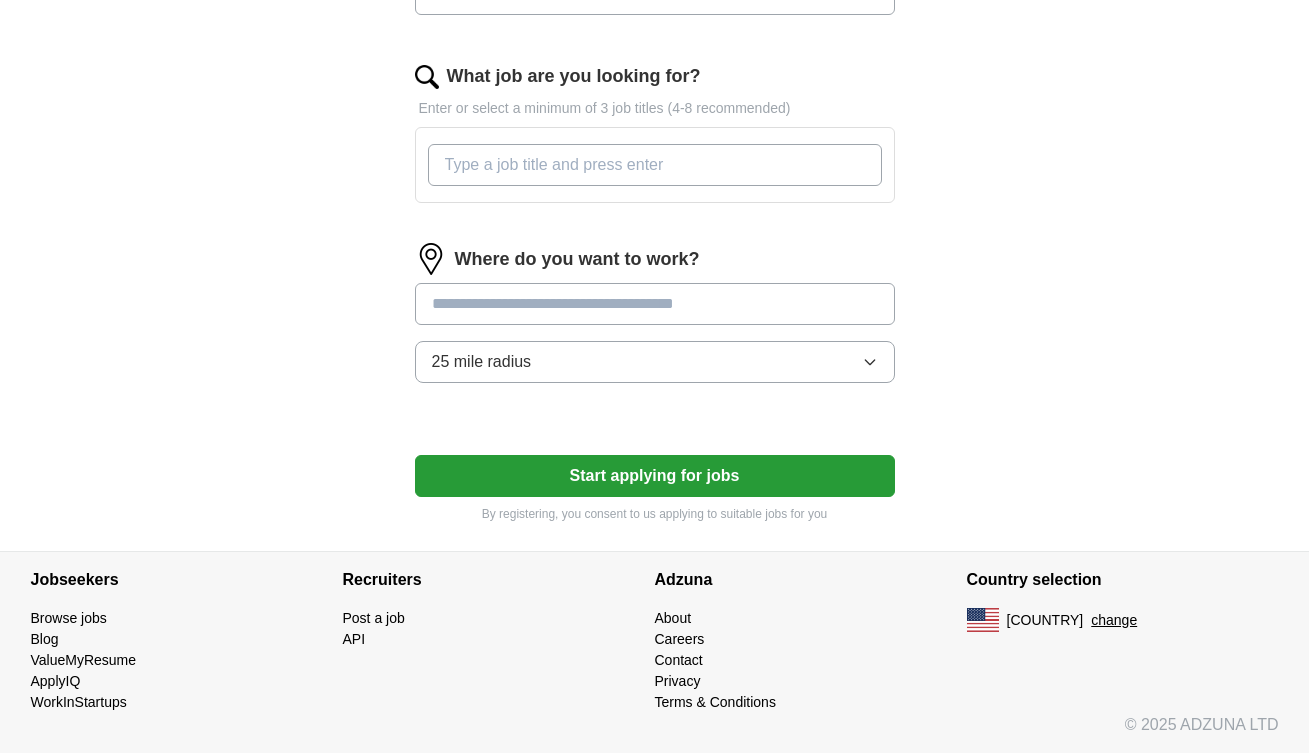 click at bounding box center [655, 304] 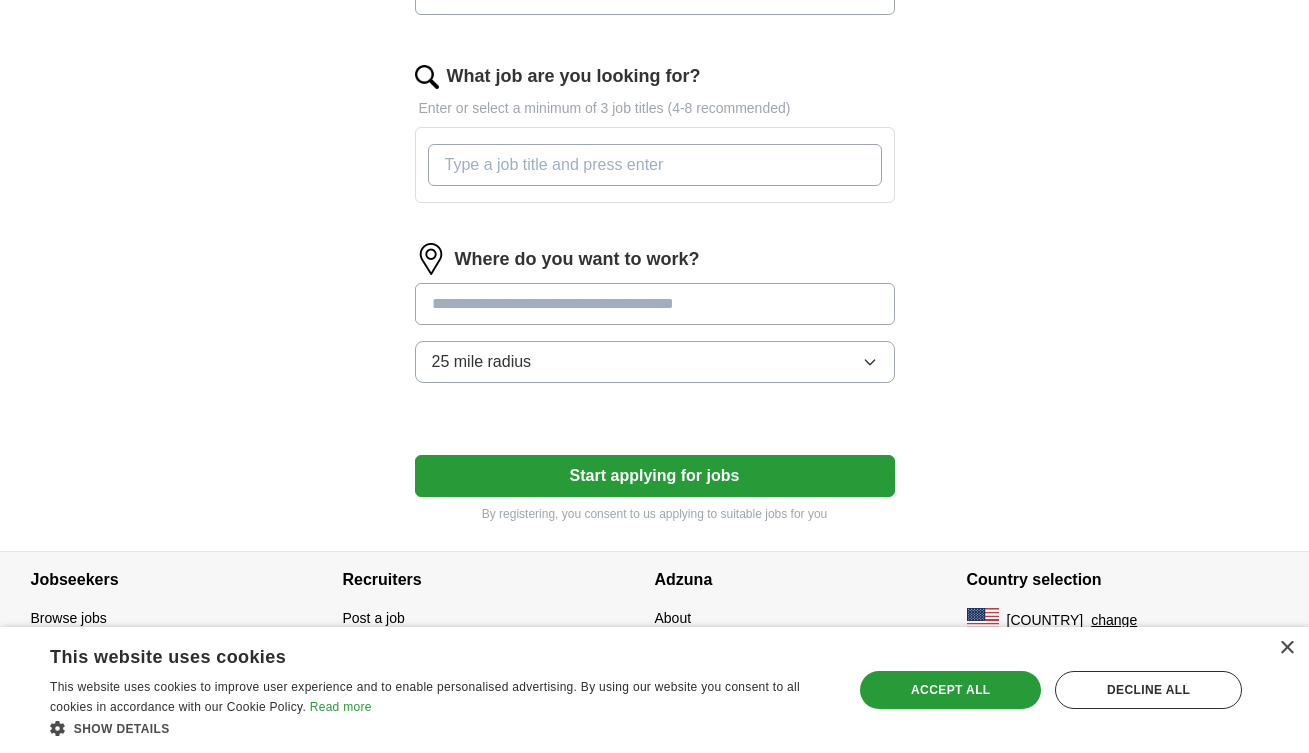 click on "25 mile radius" at bounding box center [655, 362] 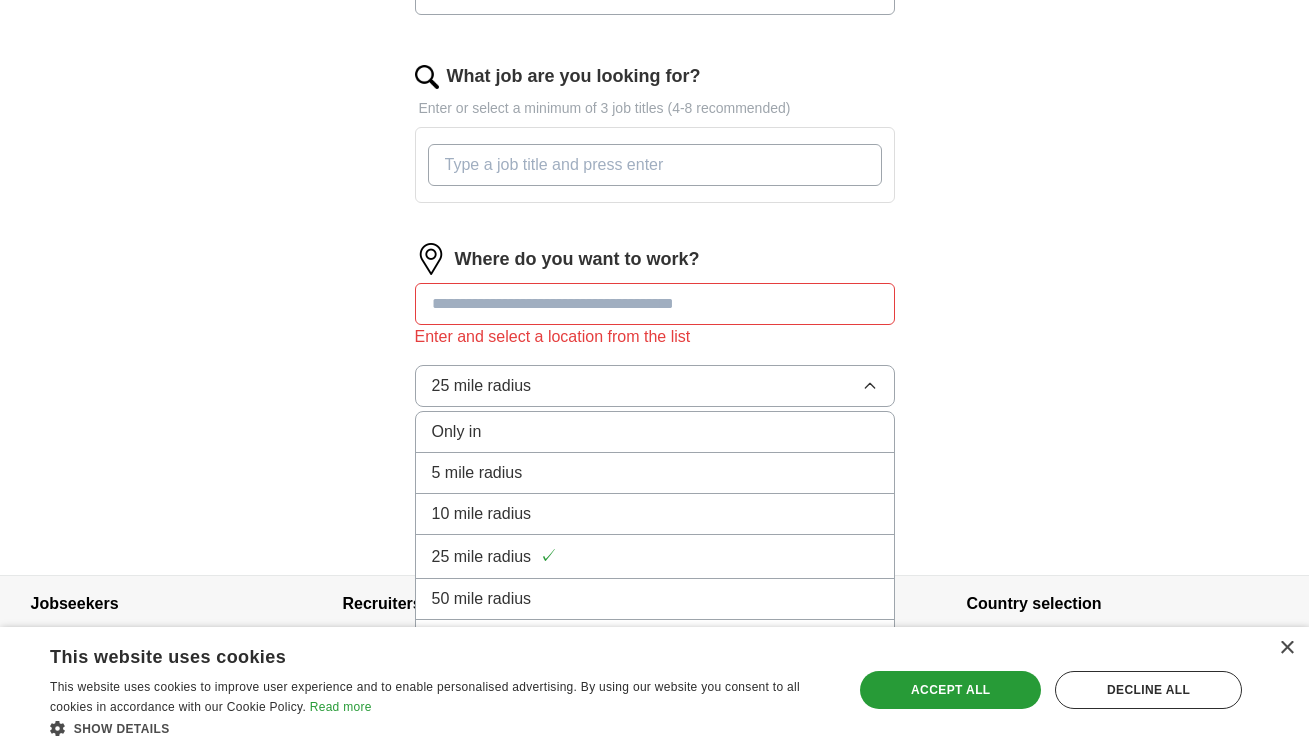 click on "ApplyIQ Let ApplyIQ do the hard work of searching and applying for jobs. Just tell us what you're looking for, and we'll do the rest. Upload a resume Drag and drop your resume or Choose file By uploading your resume you agree to our T&Cs and Privacy Notice. First Name [FIRST] Last Name [LAST] What job are you looking for? Enter or select a minimum of 3 job titles (4-8 recommended) Where do you want to work? Enter and select a location from the list 25 mile radius Only in 5 mile radius 10 mile radius 25 mile radius ✓ 50 mile radius 100 mile radius Start applying for jobs By registering, you consent to us applying to suitable jobs for you" at bounding box center (655, -26) 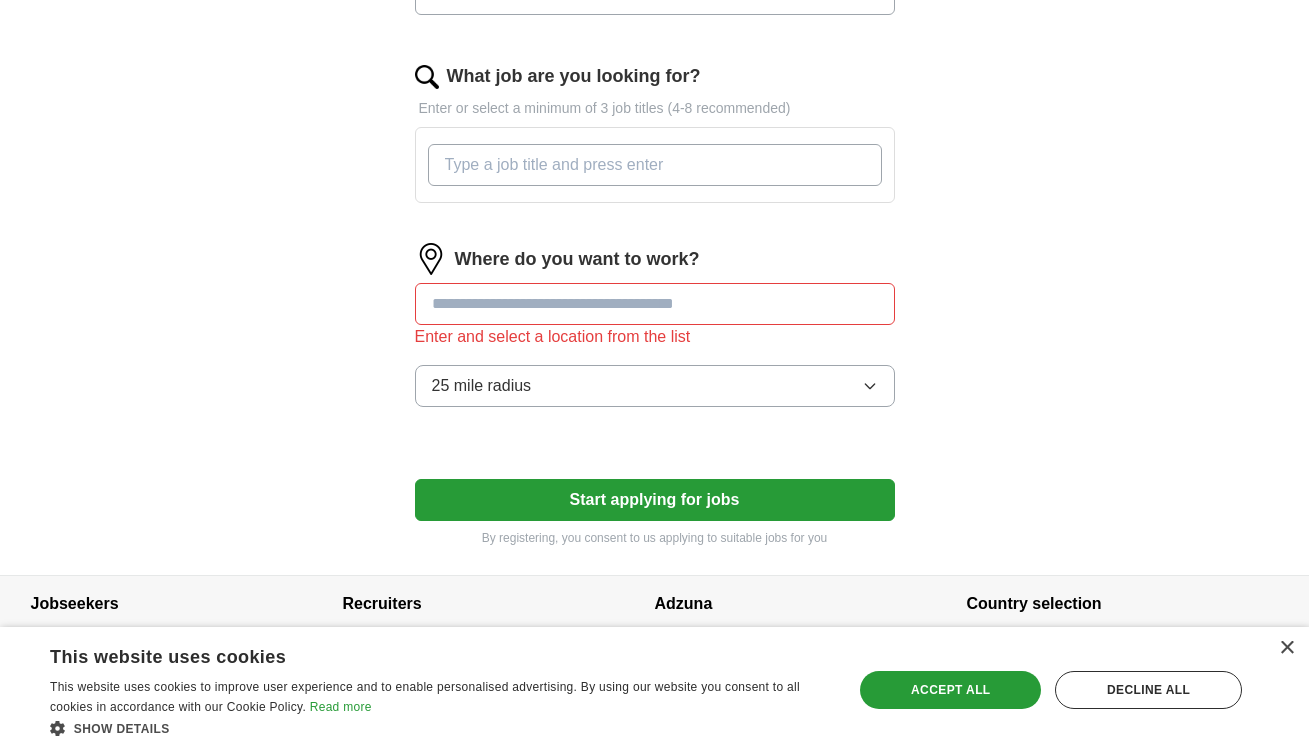 click at bounding box center [655, 304] 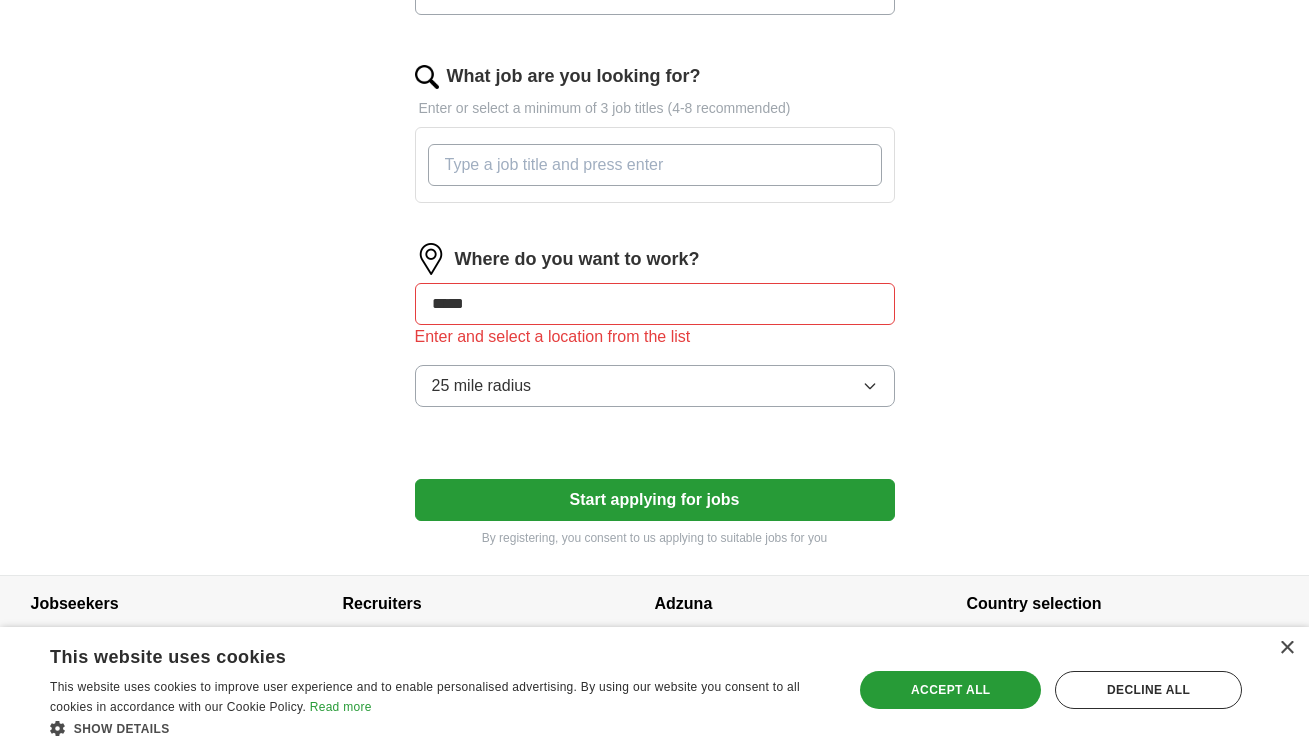 click on "Start applying for jobs" at bounding box center (655, 500) 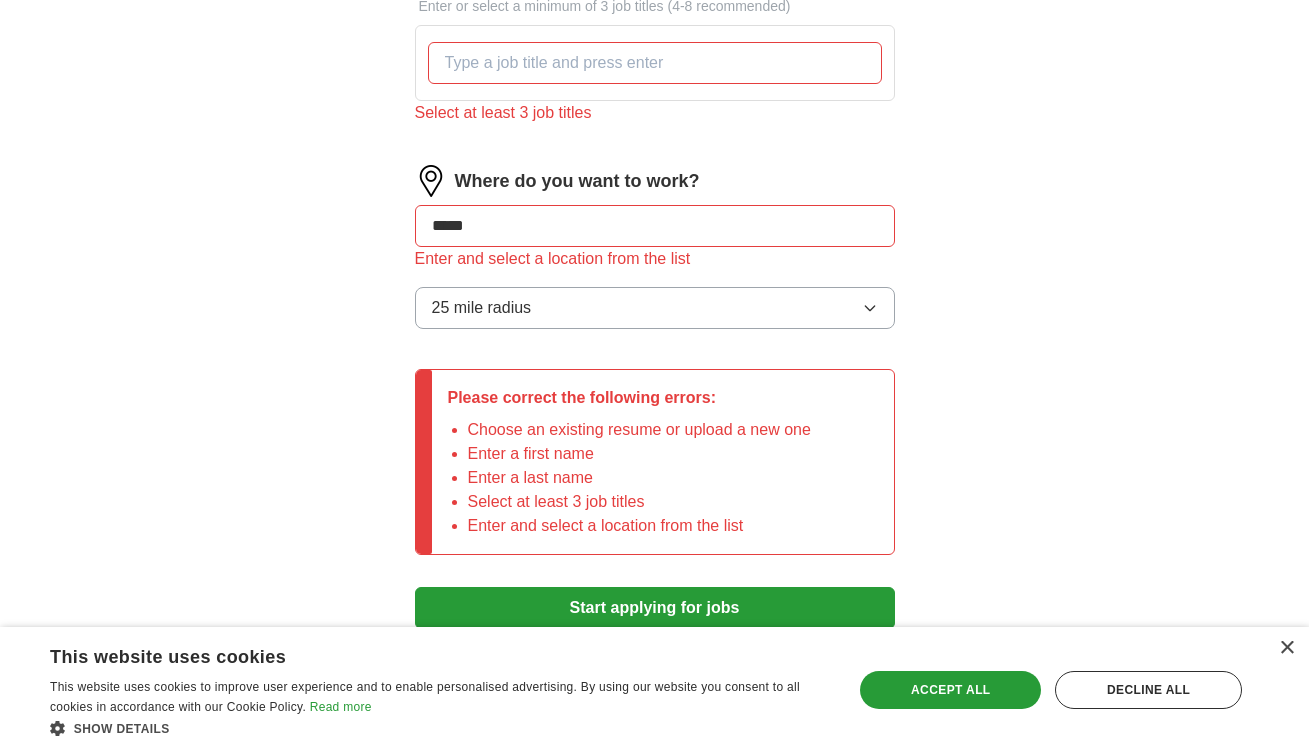 scroll, scrollTop: 729, scrollLeft: 0, axis: vertical 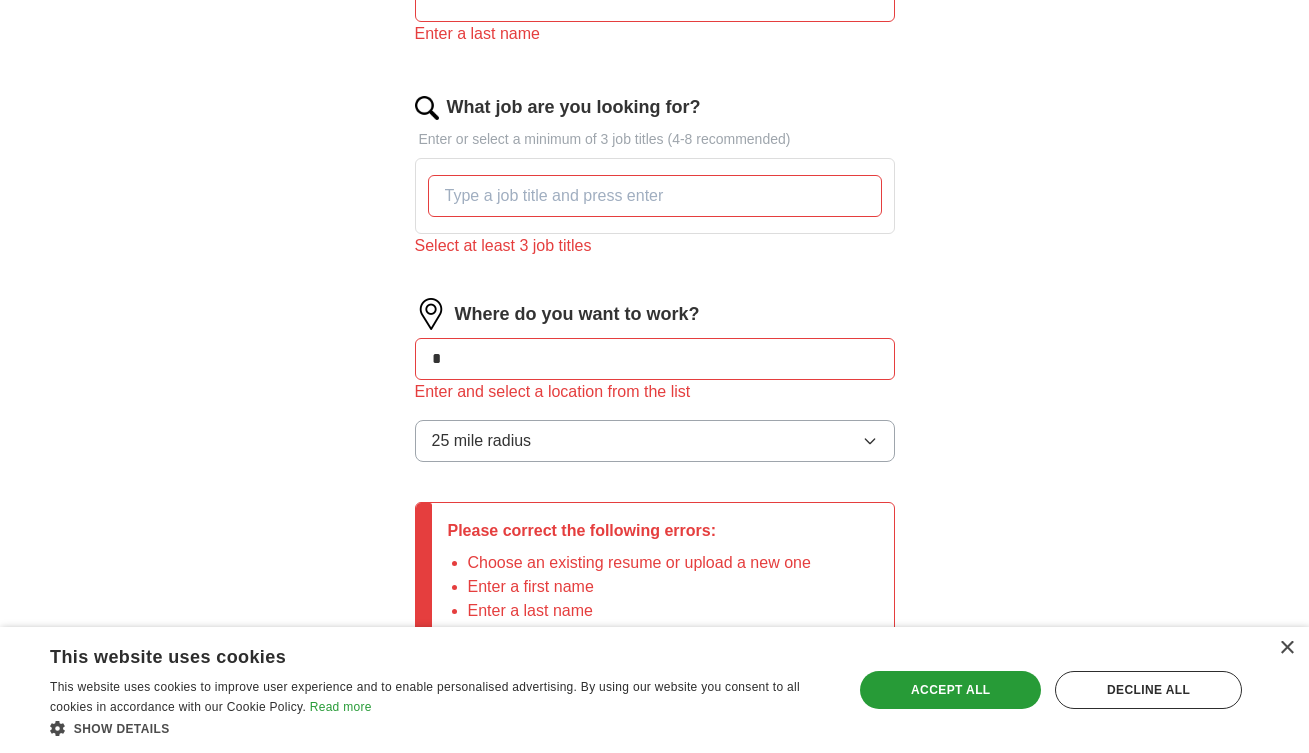 type on "*" 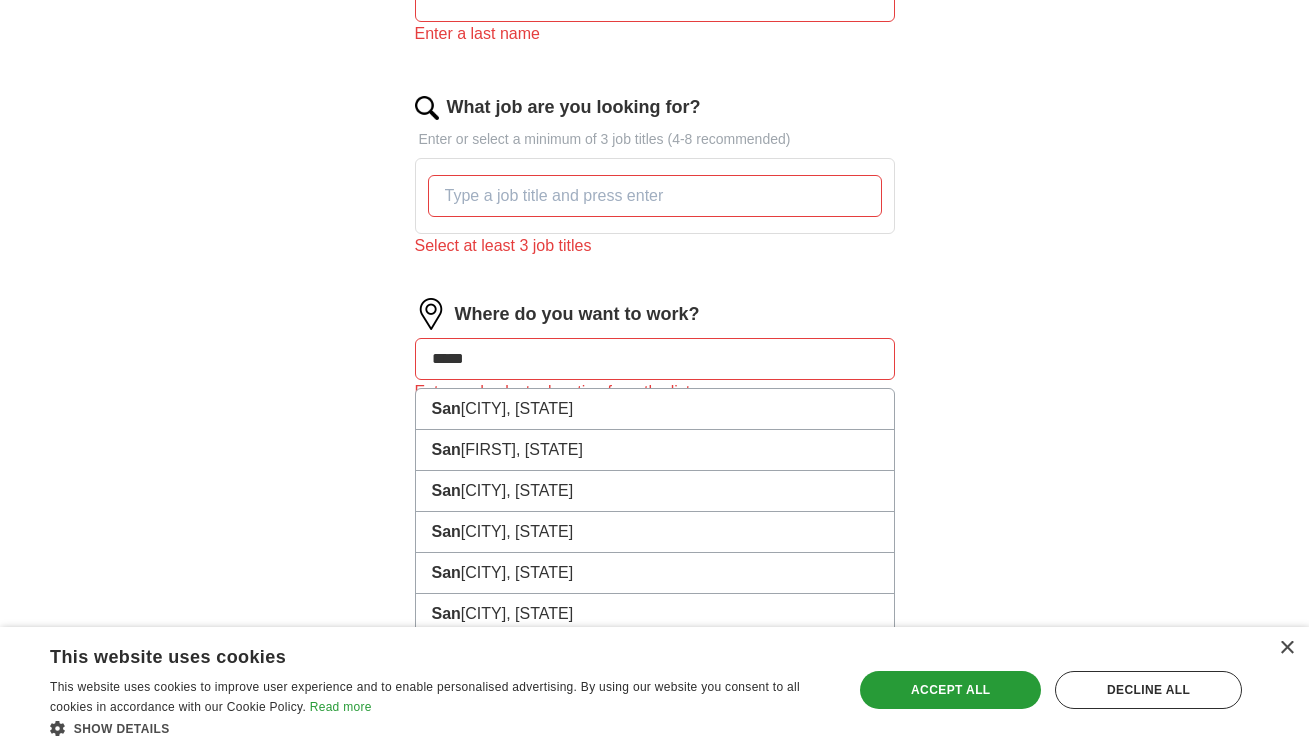 type on "******" 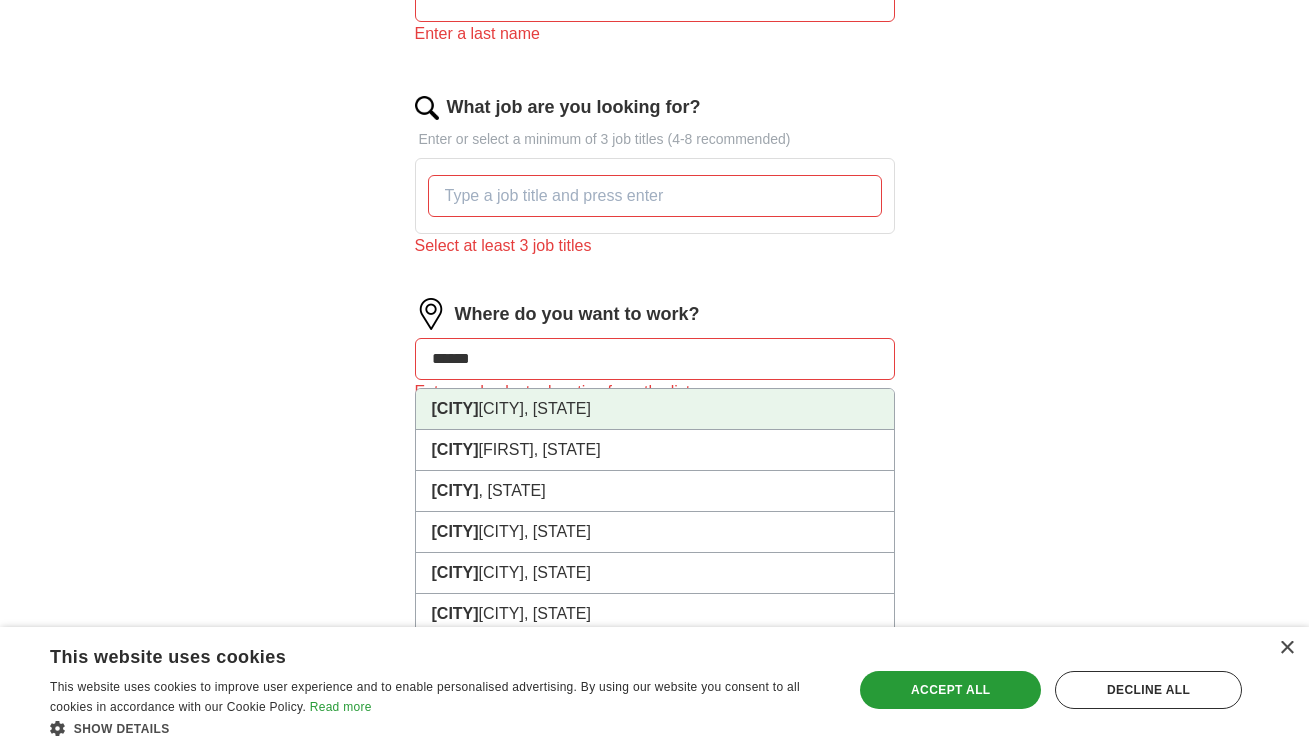 click on "[CITY] [CITY], [STATE]" at bounding box center [655, 409] 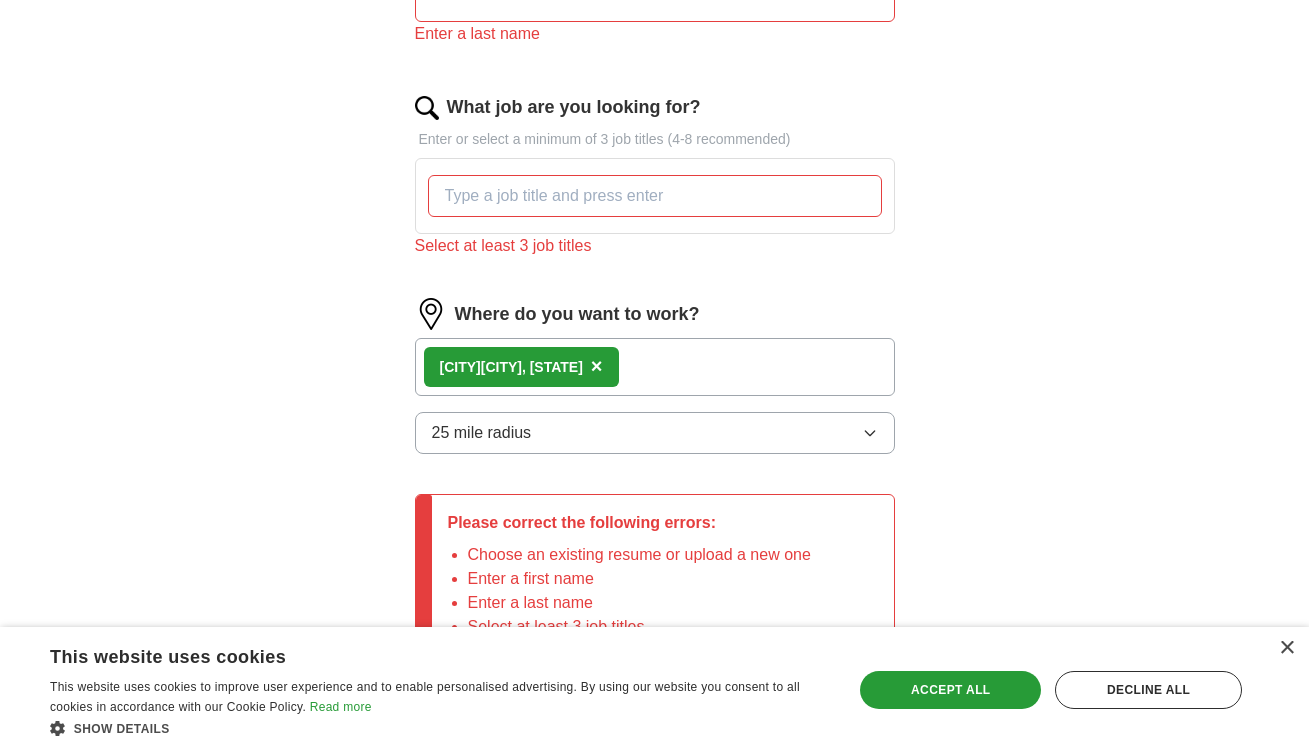 click on "ApplyIQ Let ApplyIQ do the hard work of searching and applying for jobs. Just tell us what you're looking for, and we'll do the rest. Upload a resume Drag and drop your resume or Choose file By uploading your resume you agree to our T&Cs and Privacy Notice. Choose an existing resume or upload a new one First Name [FIRST] Last Name [LAST] What job are you looking for? Enter or select a minimum of 3 job titles (4-8 recommended) Select at least 3 job titles Where do you want to work? [CITY] [CITY], [STATE] × 25 mile radius Please correct the following errors: Choose an existing resume or upload a new one Enter a first name Enter a last name Select at least 3 job titles Start applying for jobs By registering, you consent to us applying to suitable jobs for you" at bounding box center [655, 58] 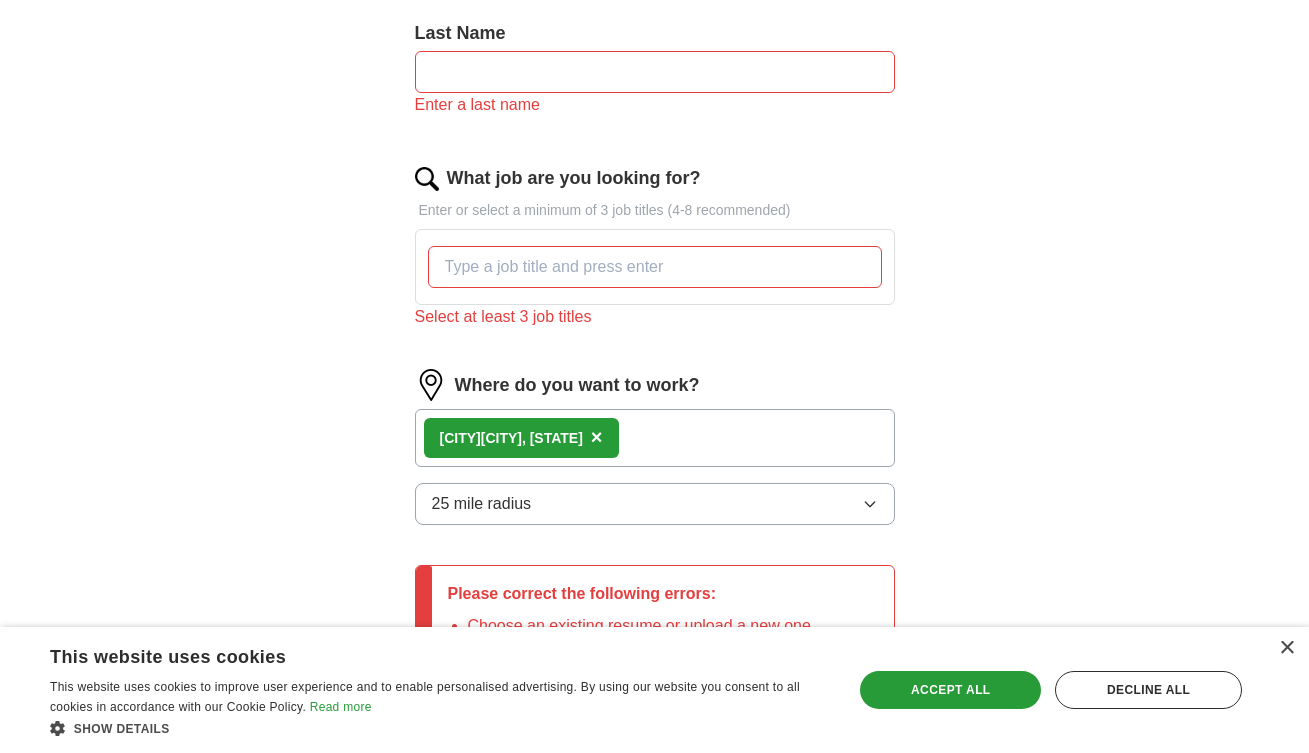 scroll, scrollTop: 620, scrollLeft: 0, axis: vertical 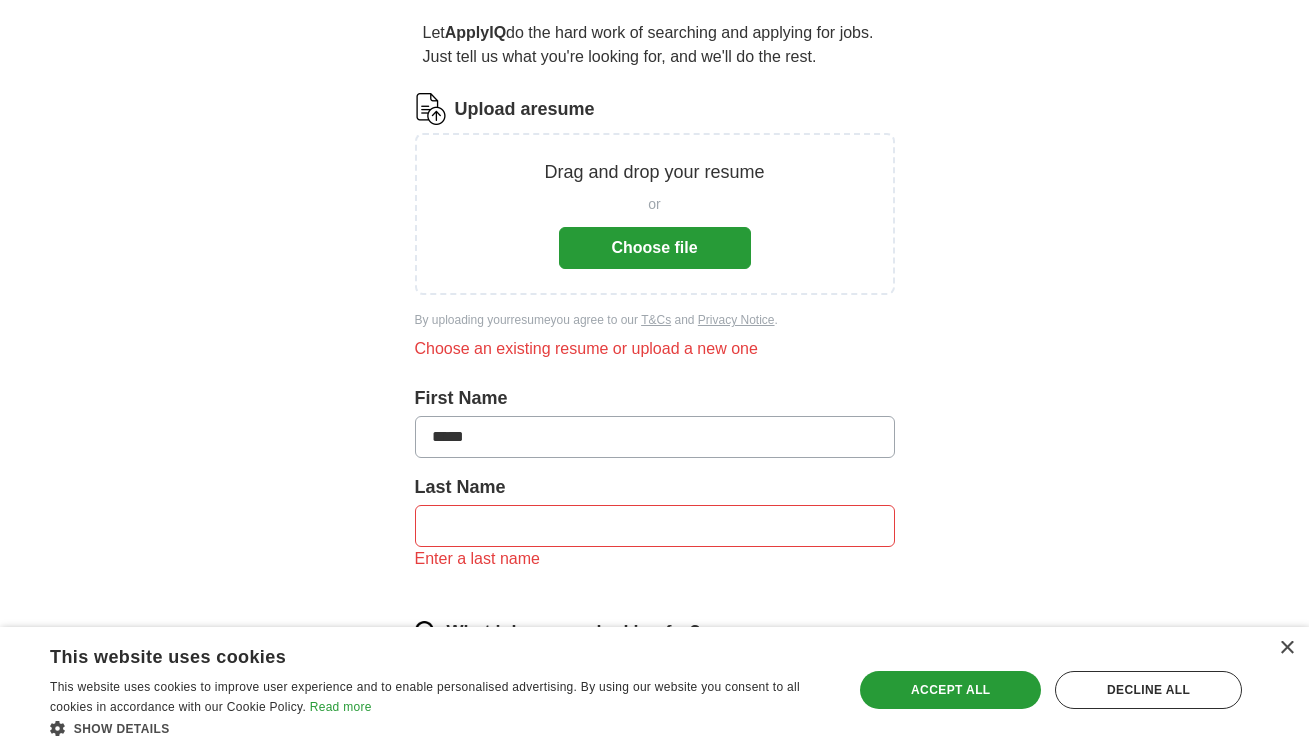 type on "*****" 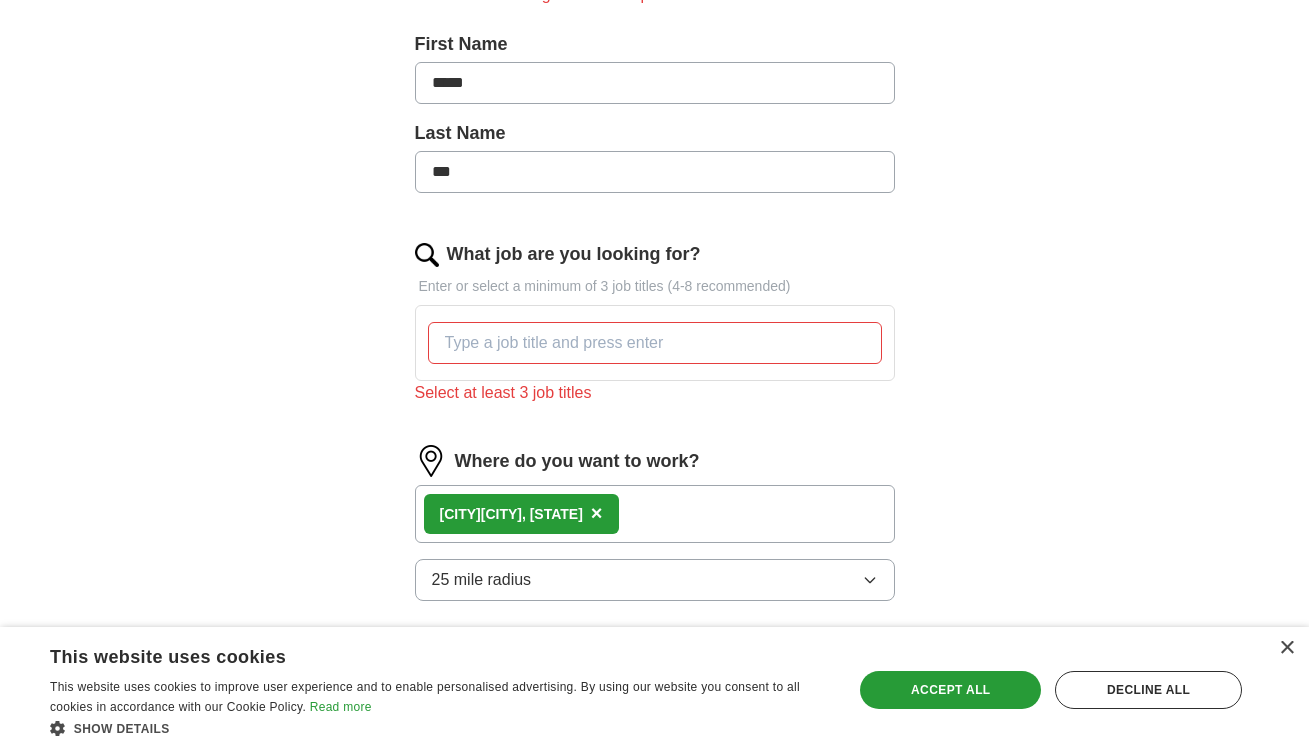 scroll, scrollTop: 347, scrollLeft: 0, axis: vertical 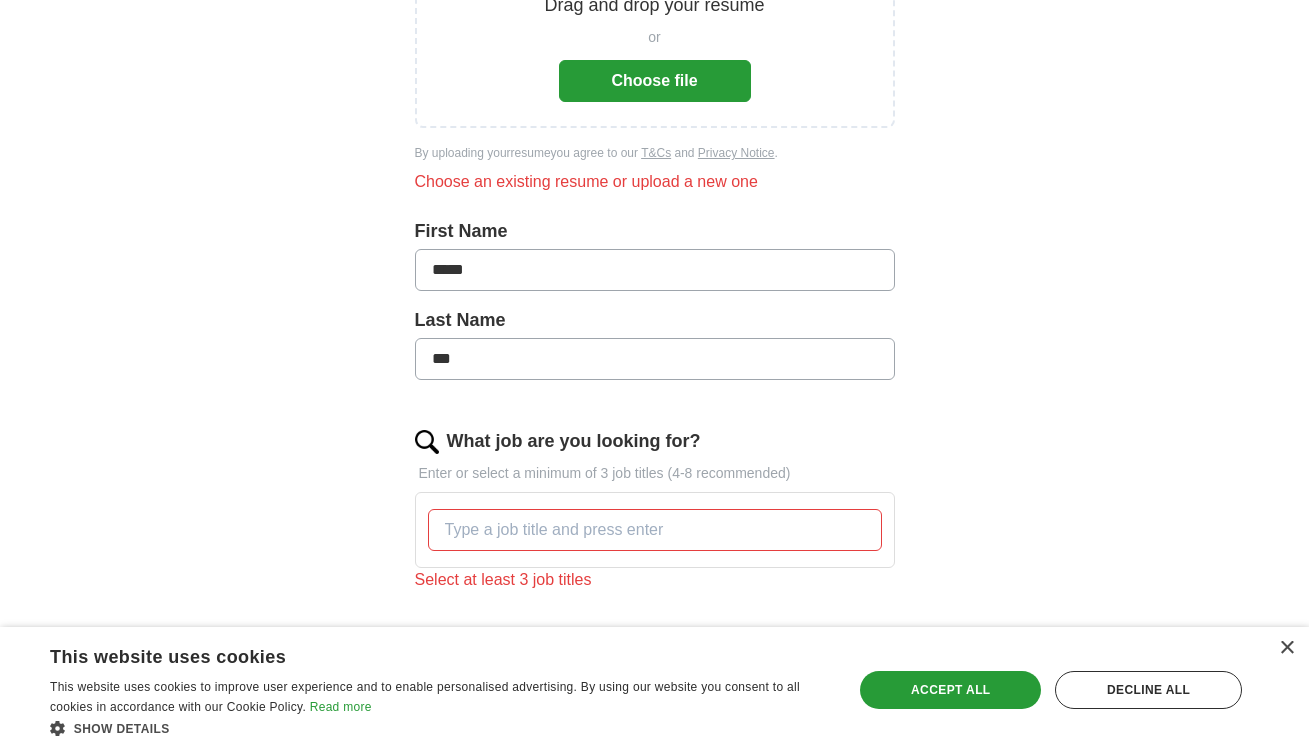type on "***" 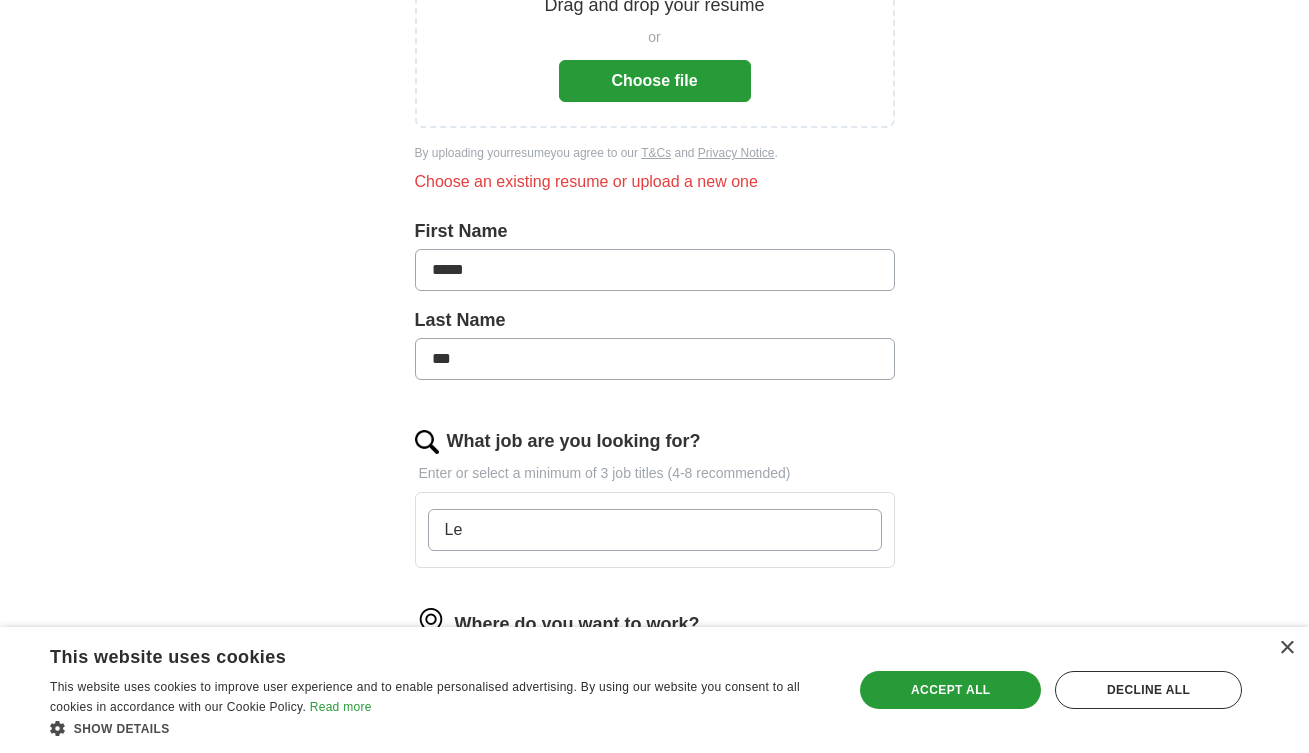 type on "L" 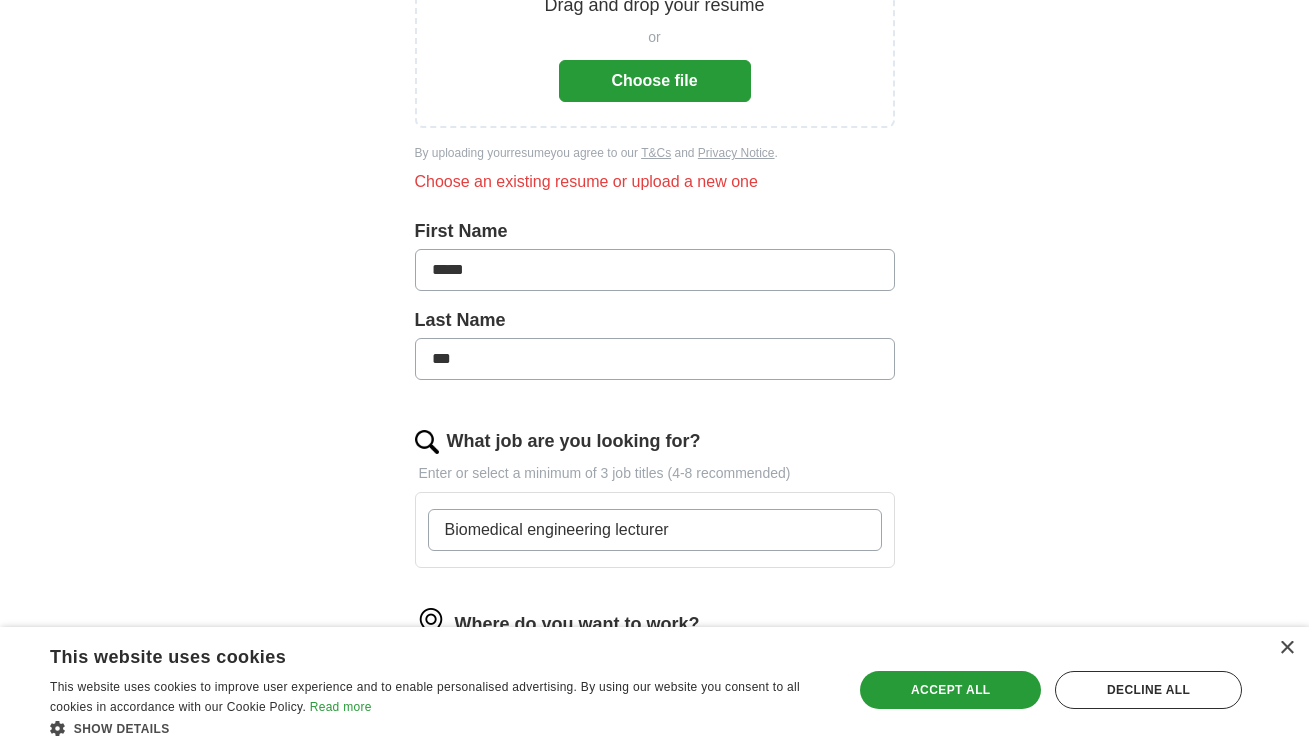 click on "ApplyIQ Let ApplyIQ do the hard work of searching and applying for jobs. Just tell us what you're looking for, and we'll do the rest. Upload a resume Drag and drop your resume or Choose file By uploading your resume you agree to our T&Cs and Privacy Notice. Choose an existing resume or upload a new one First Name ***** Last Name *** What job are you looking for? Enter or select a minimum of 3 job titles (4-8 recommended) Biomedical engineering lecturer Where do you want to work? [CITY] [CITY], [STATE] × 25 mile radius Please correct the following errors: Choose an existing resume or upload a new one Select at least 3 job titles Start applying for jobs By registering, you consent to us applying to suitable jobs for you" at bounding box center (655, 380) 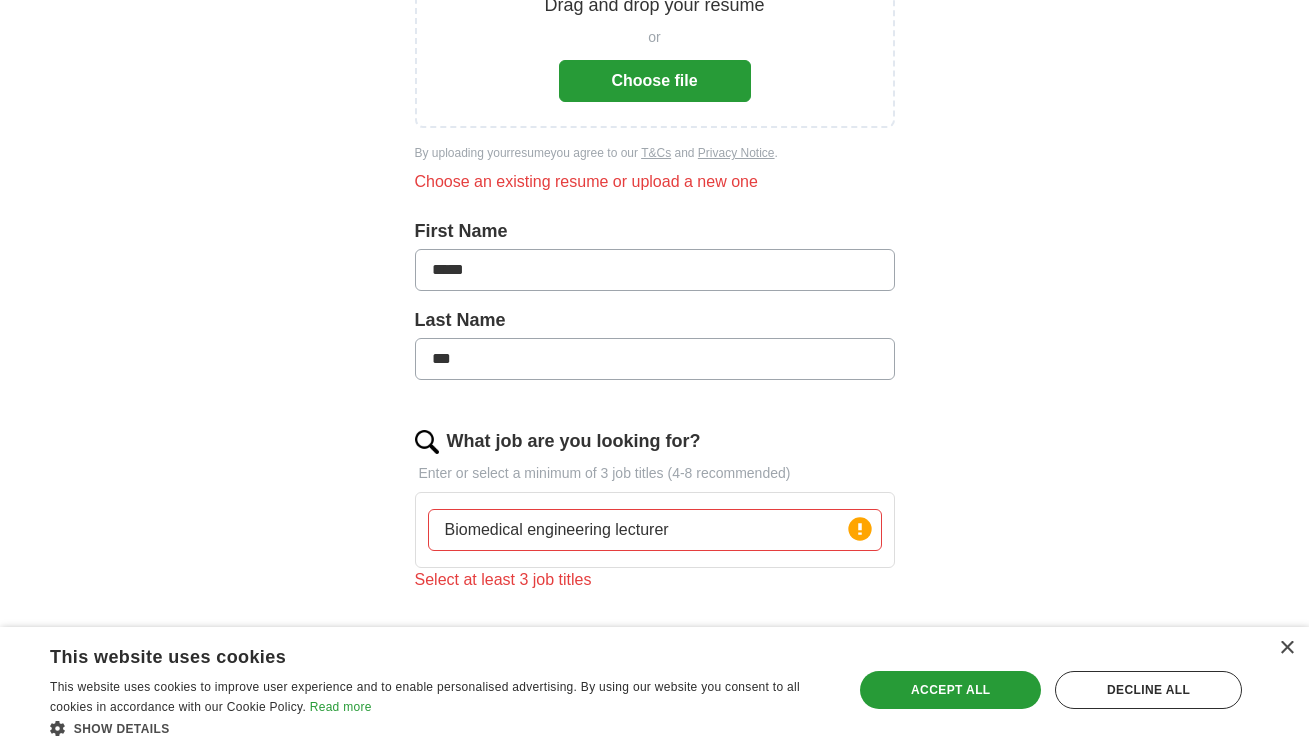 click on "Biomedical engineering lecturer" at bounding box center (655, 530) 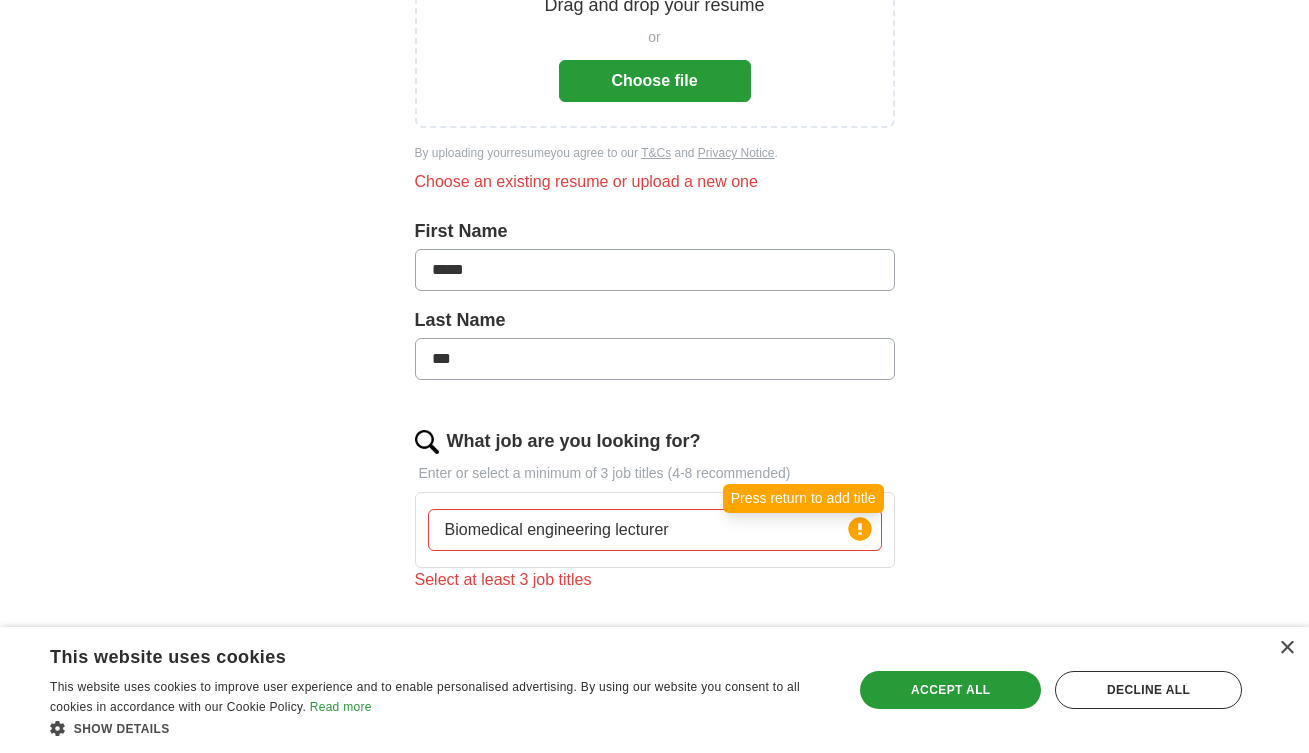 click 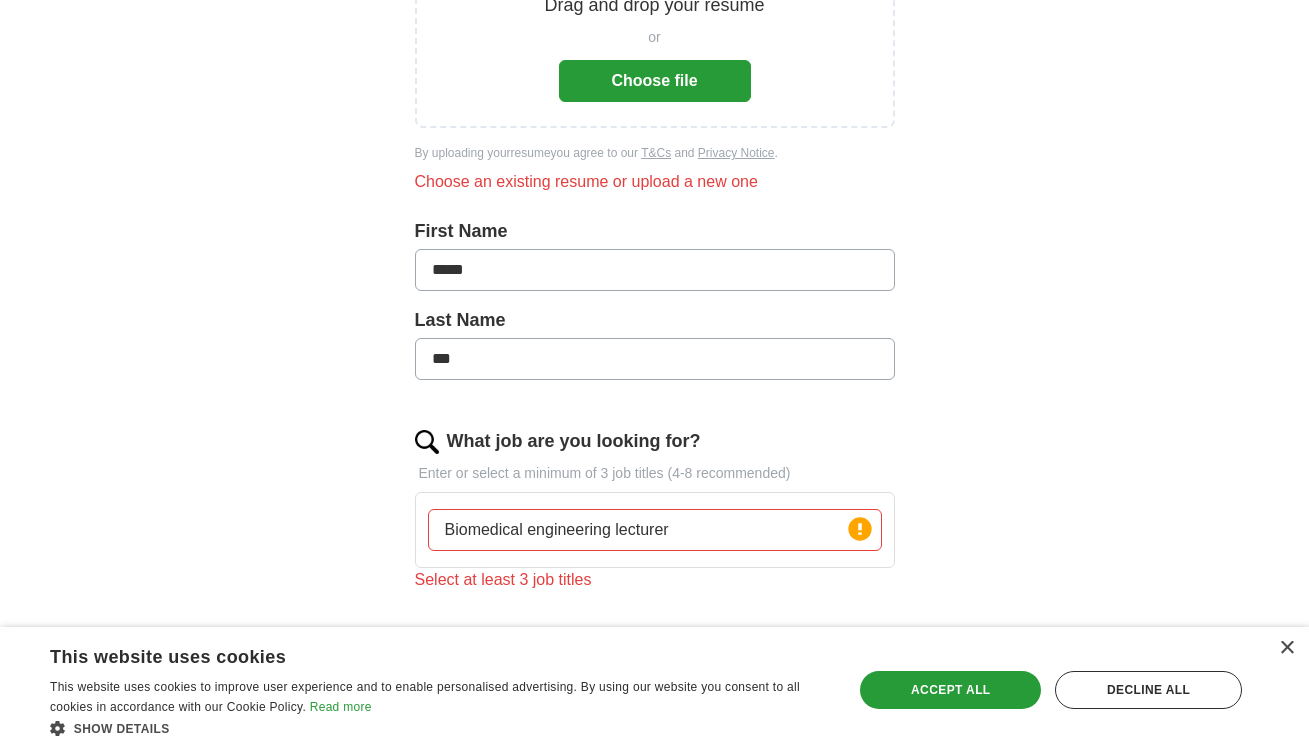 click on "Biomedical engineering lecturer" at bounding box center [655, 530] 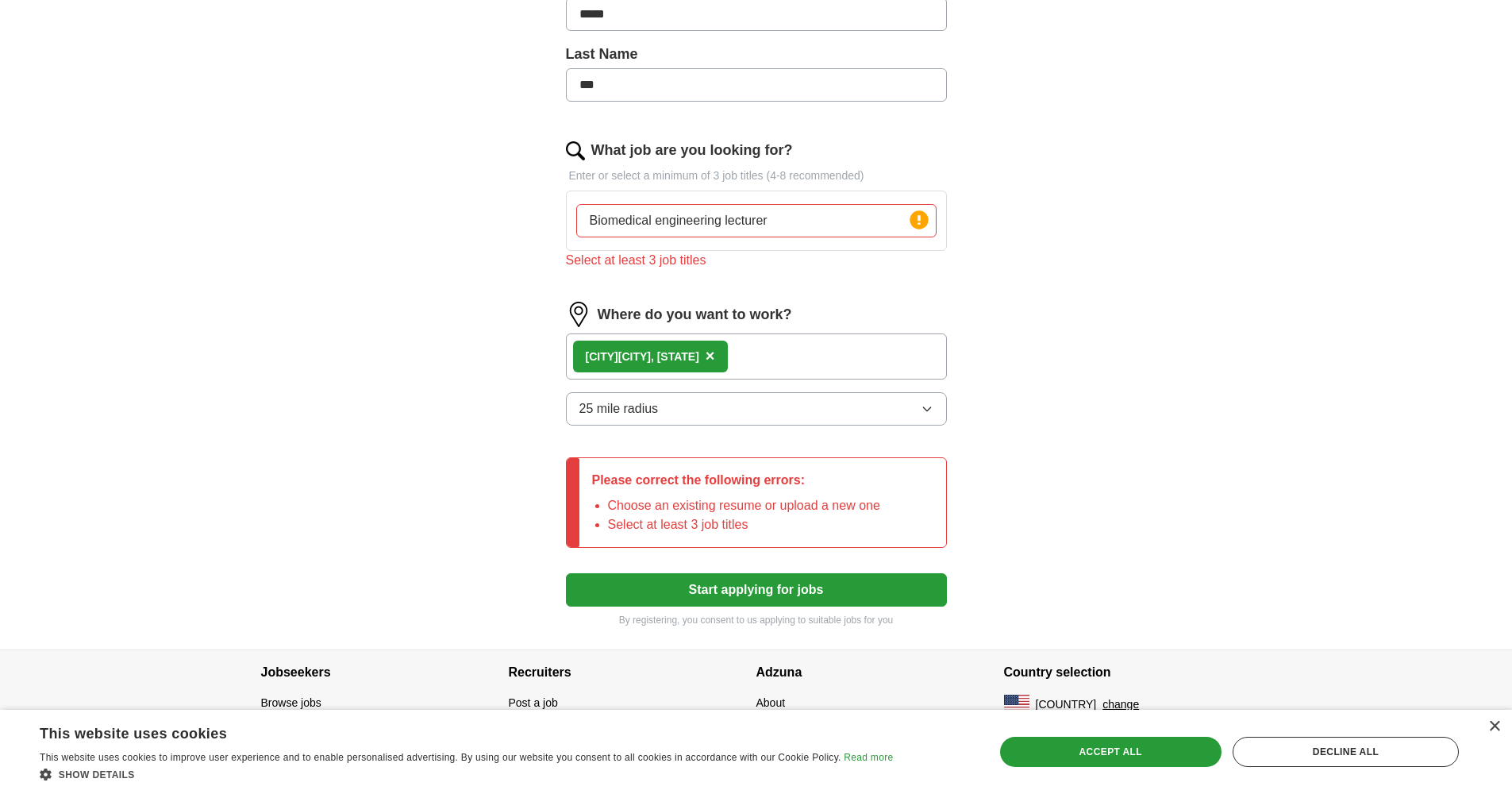 scroll, scrollTop: 448, scrollLeft: 0, axis: vertical 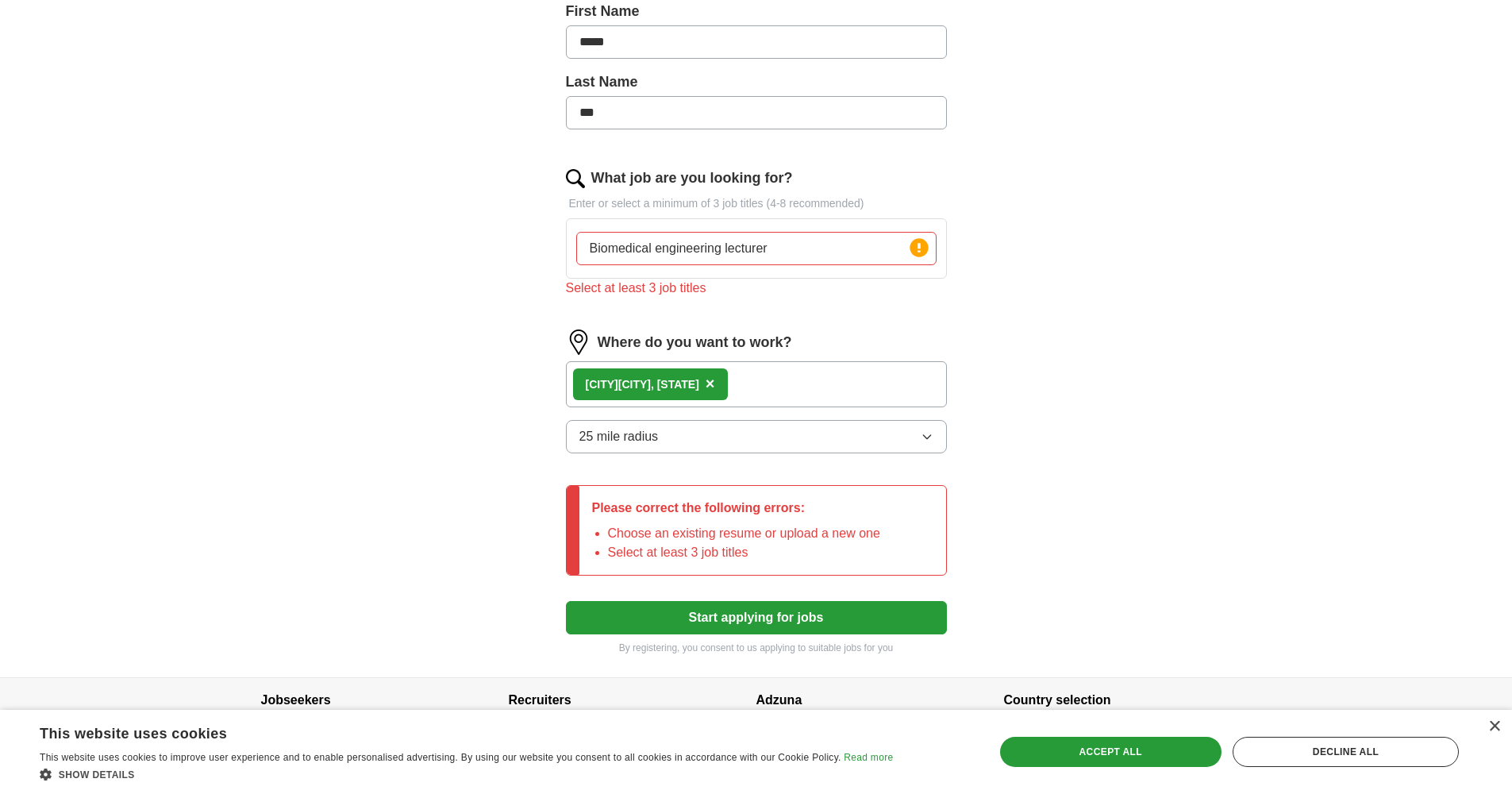 click on "Biomedical engineering lecturer" at bounding box center [756, 249] 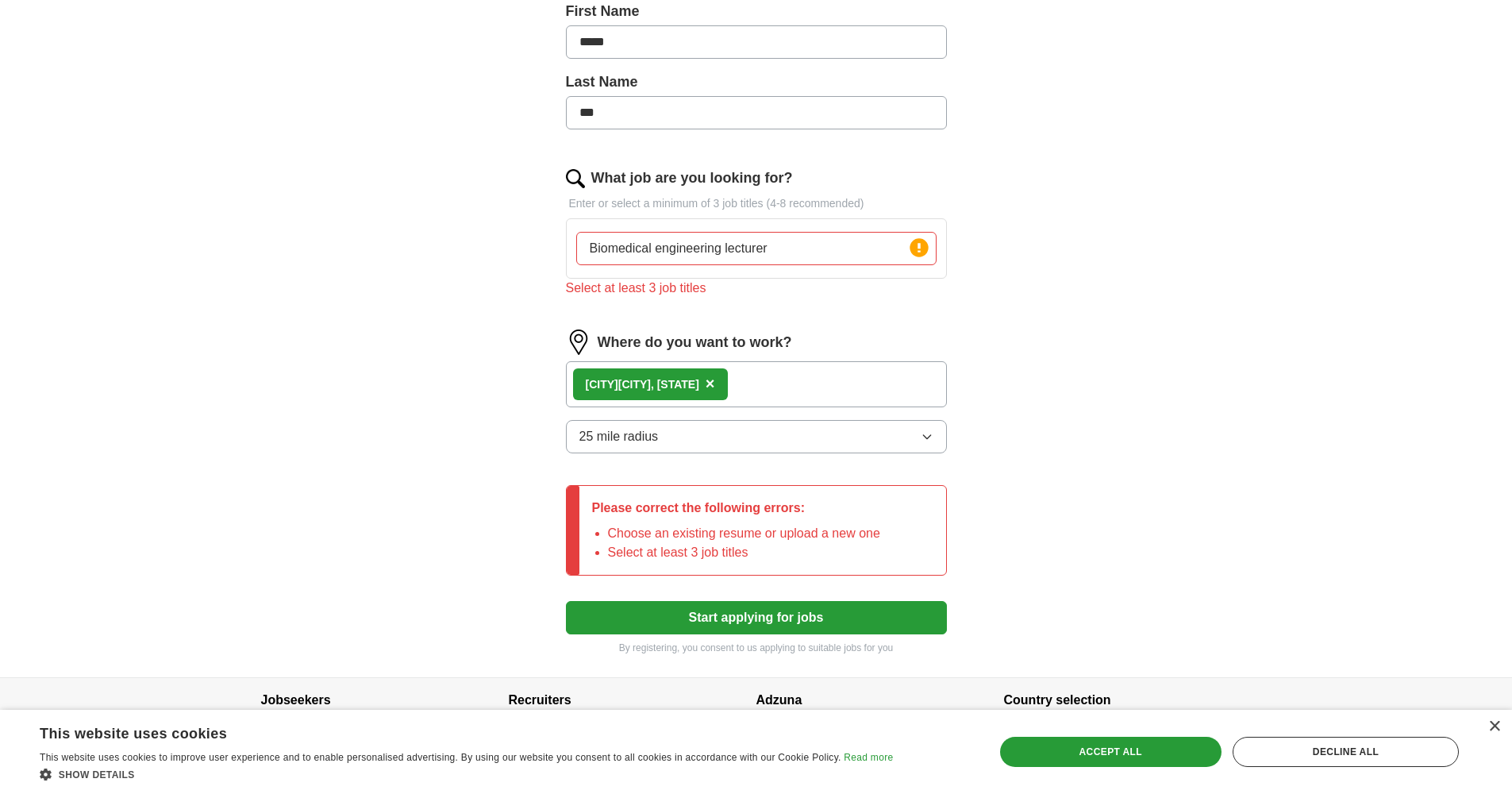 click on "Biomedical engineering lecturer" at bounding box center (756, 249) 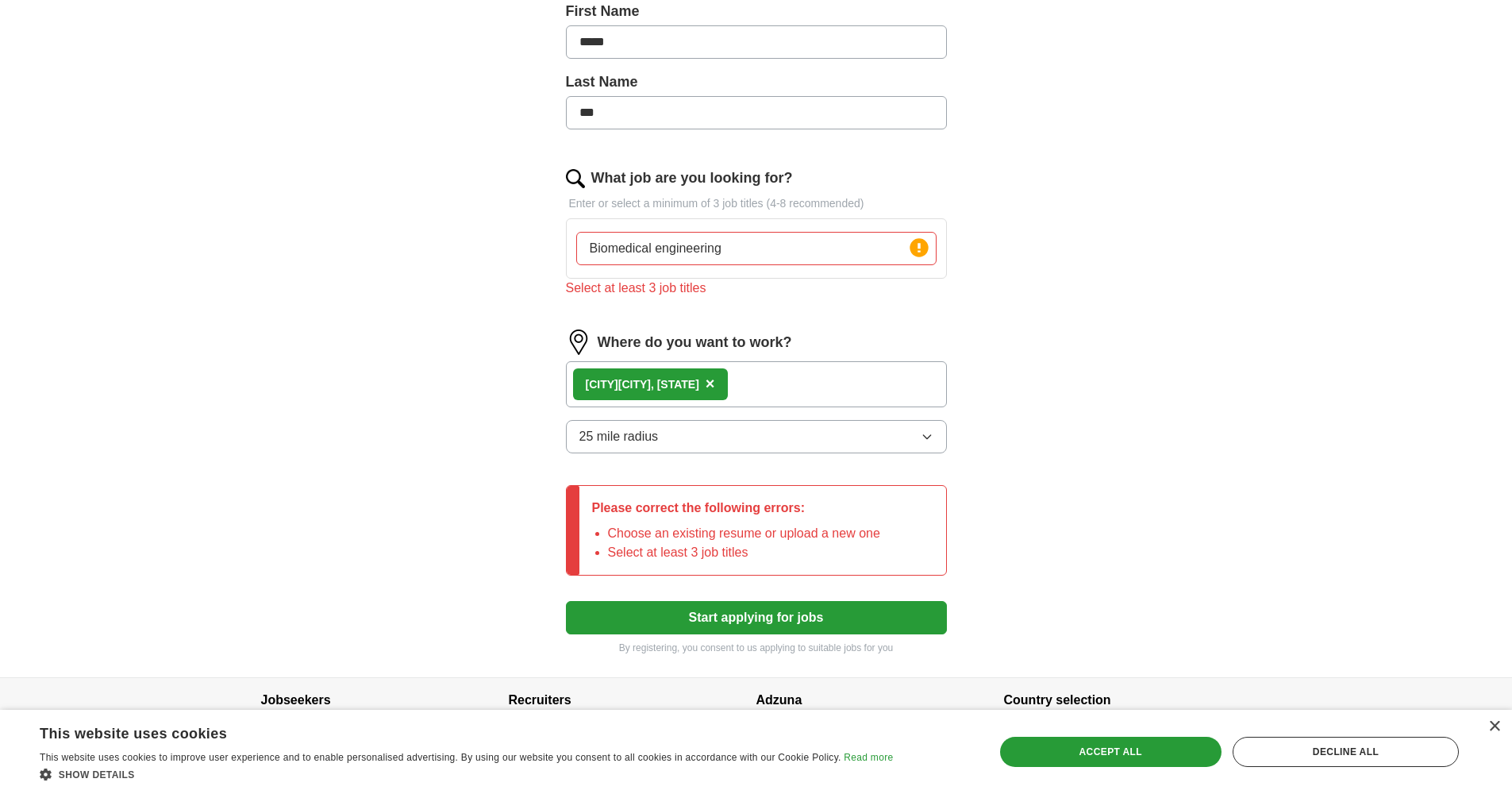 type on "Biomedical engineering" 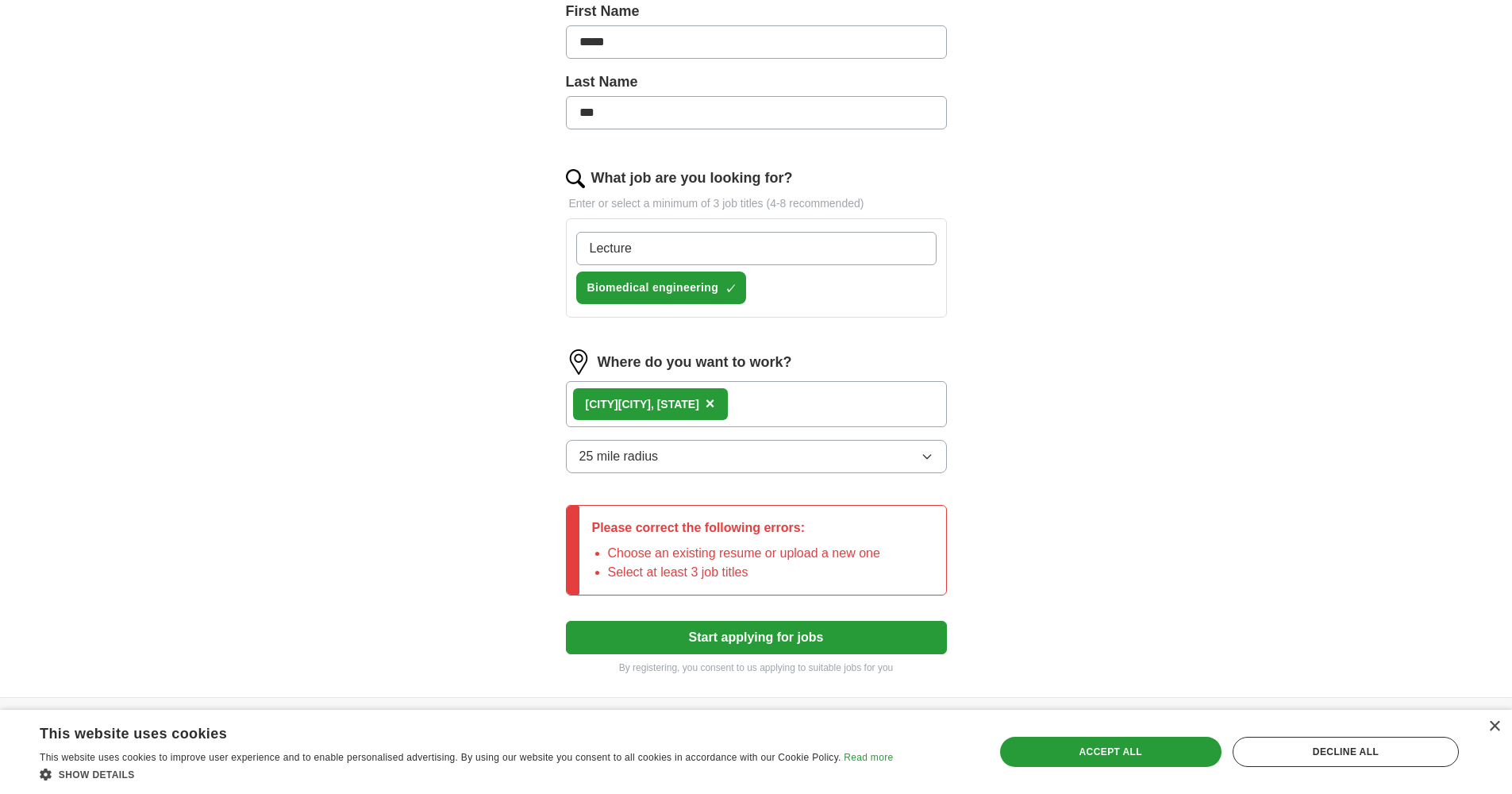 type on "Lecturer" 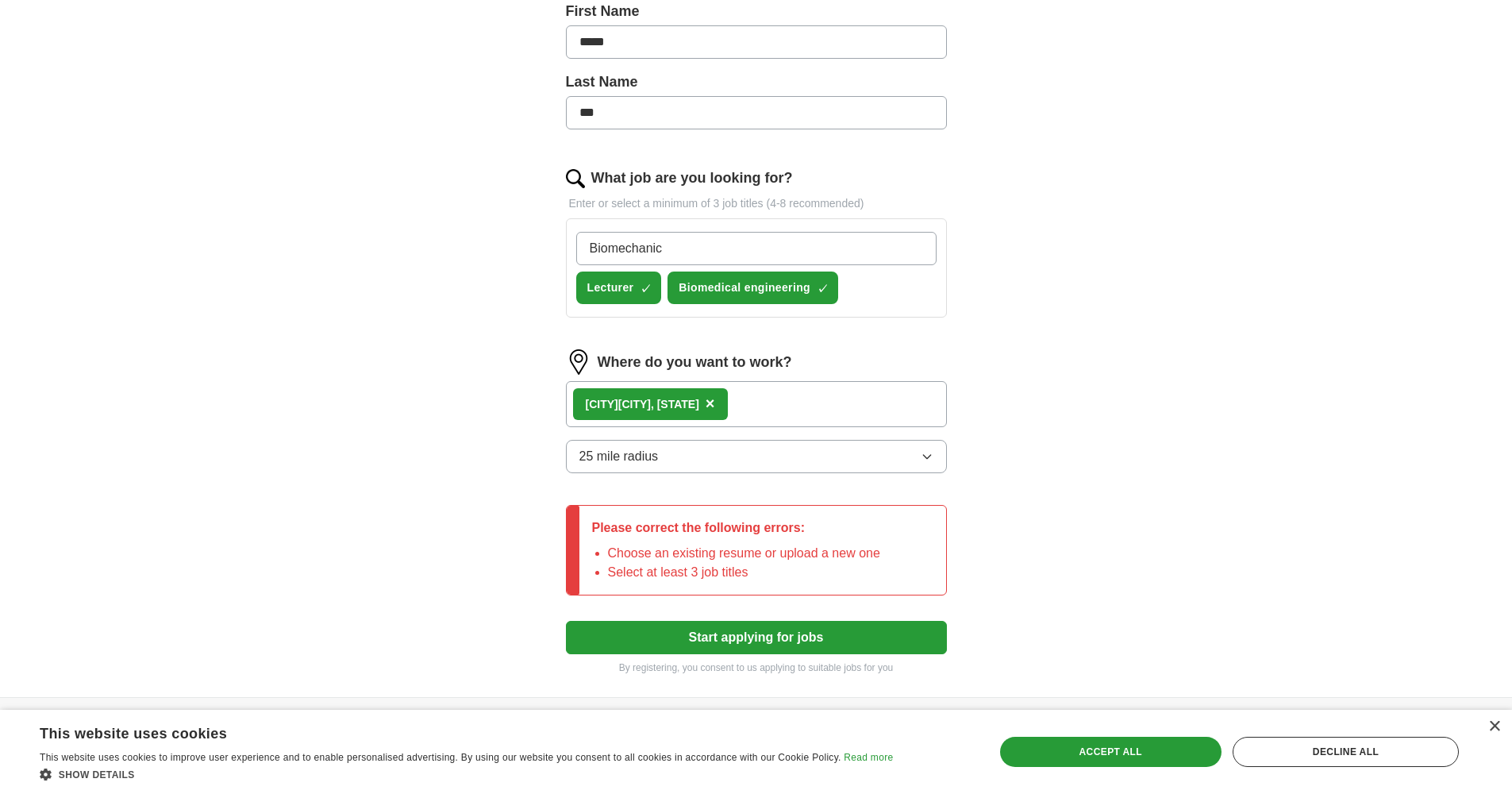 type on "Biomechanics" 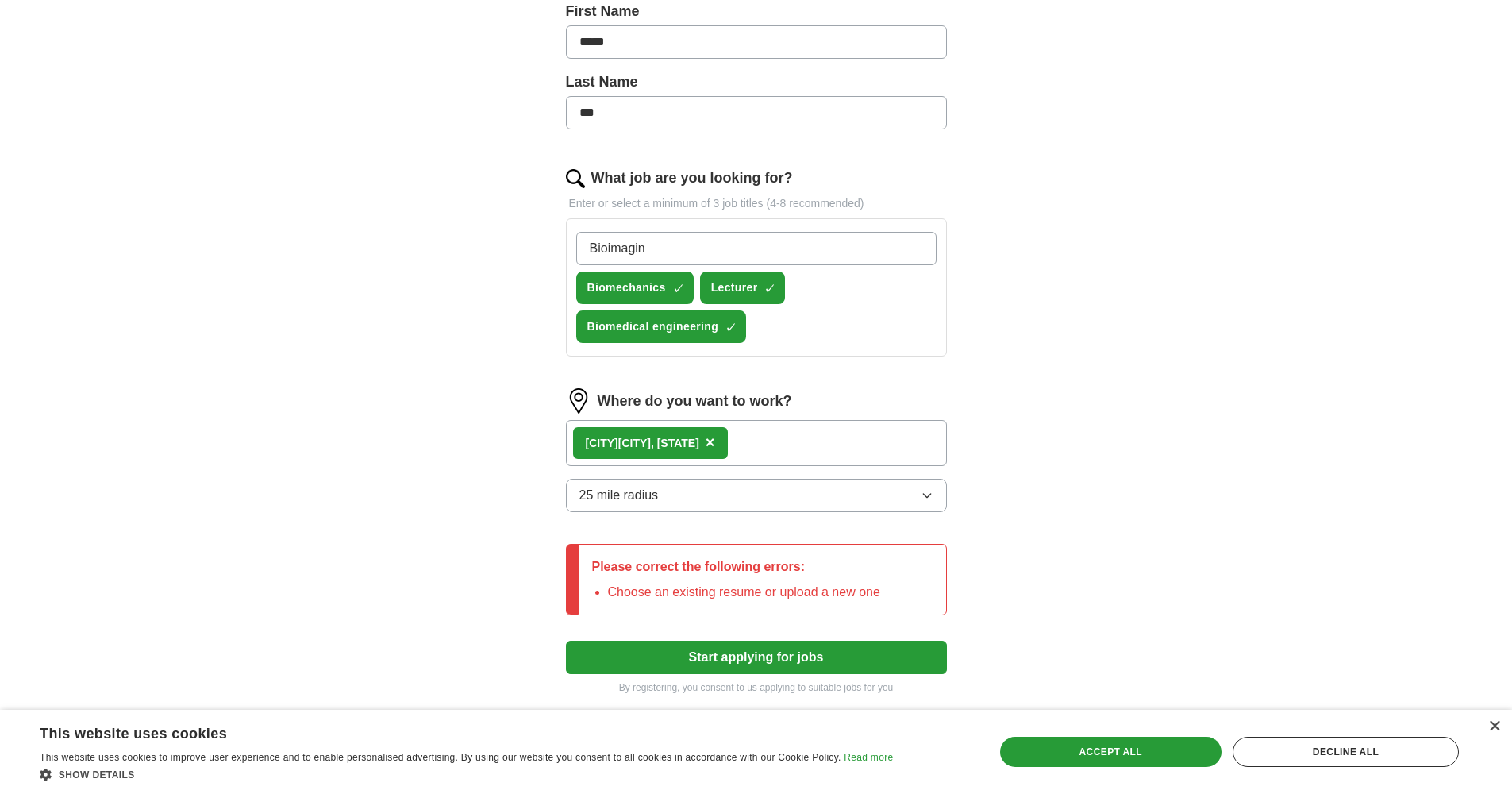 type on "Bioimaging" 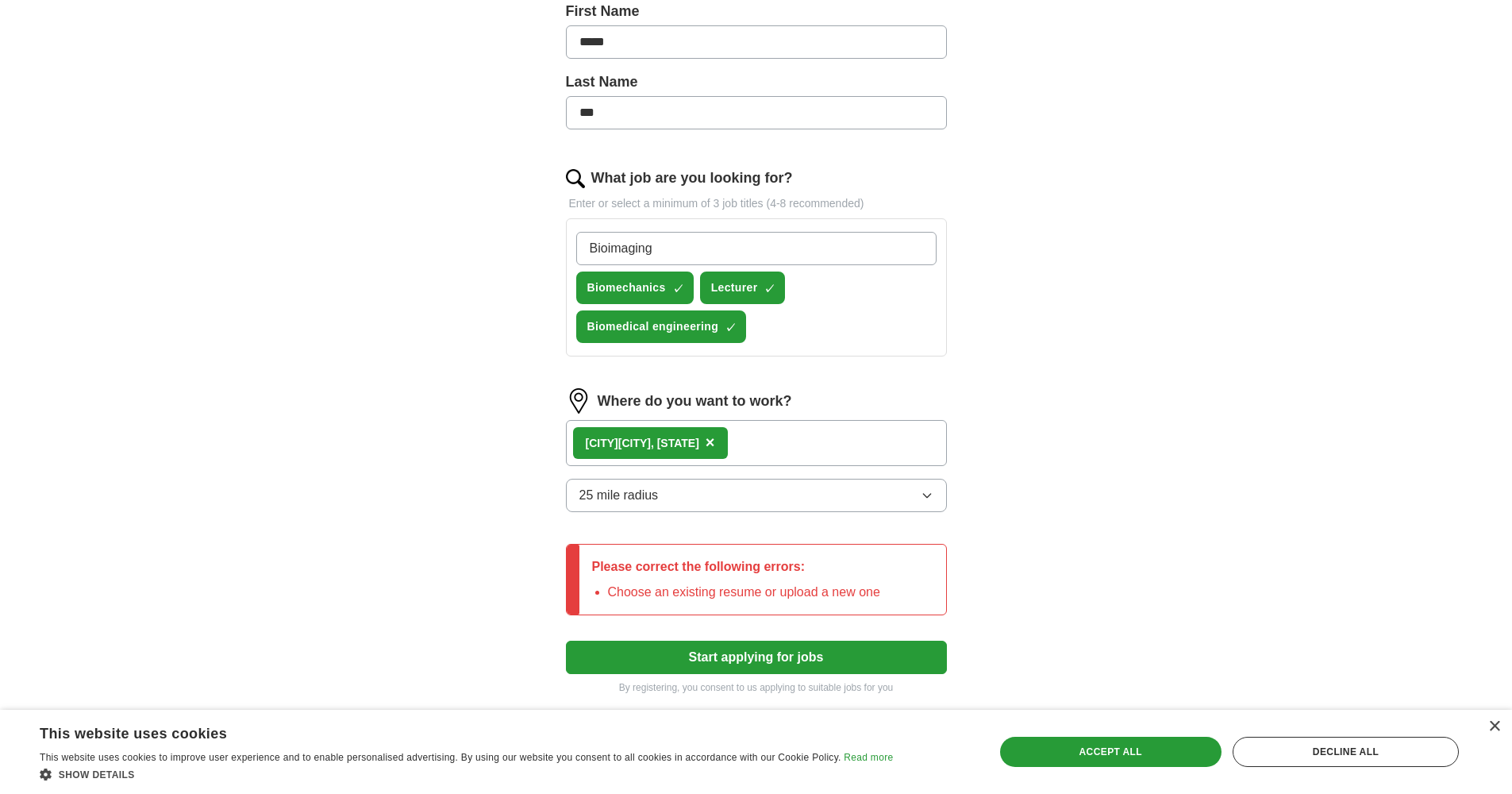 type 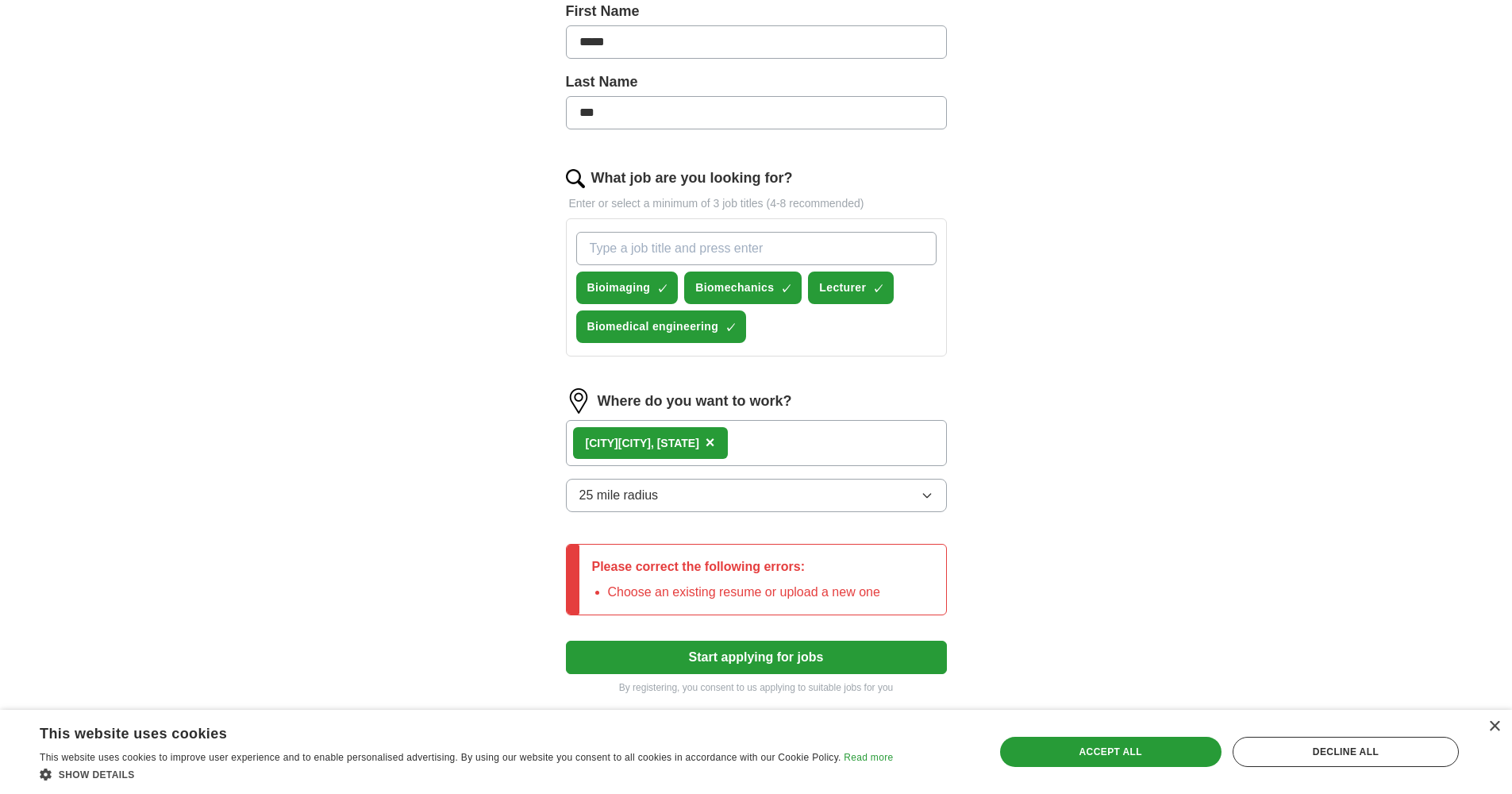 scroll, scrollTop: 531, scrollLeft: 0, axis: vertical 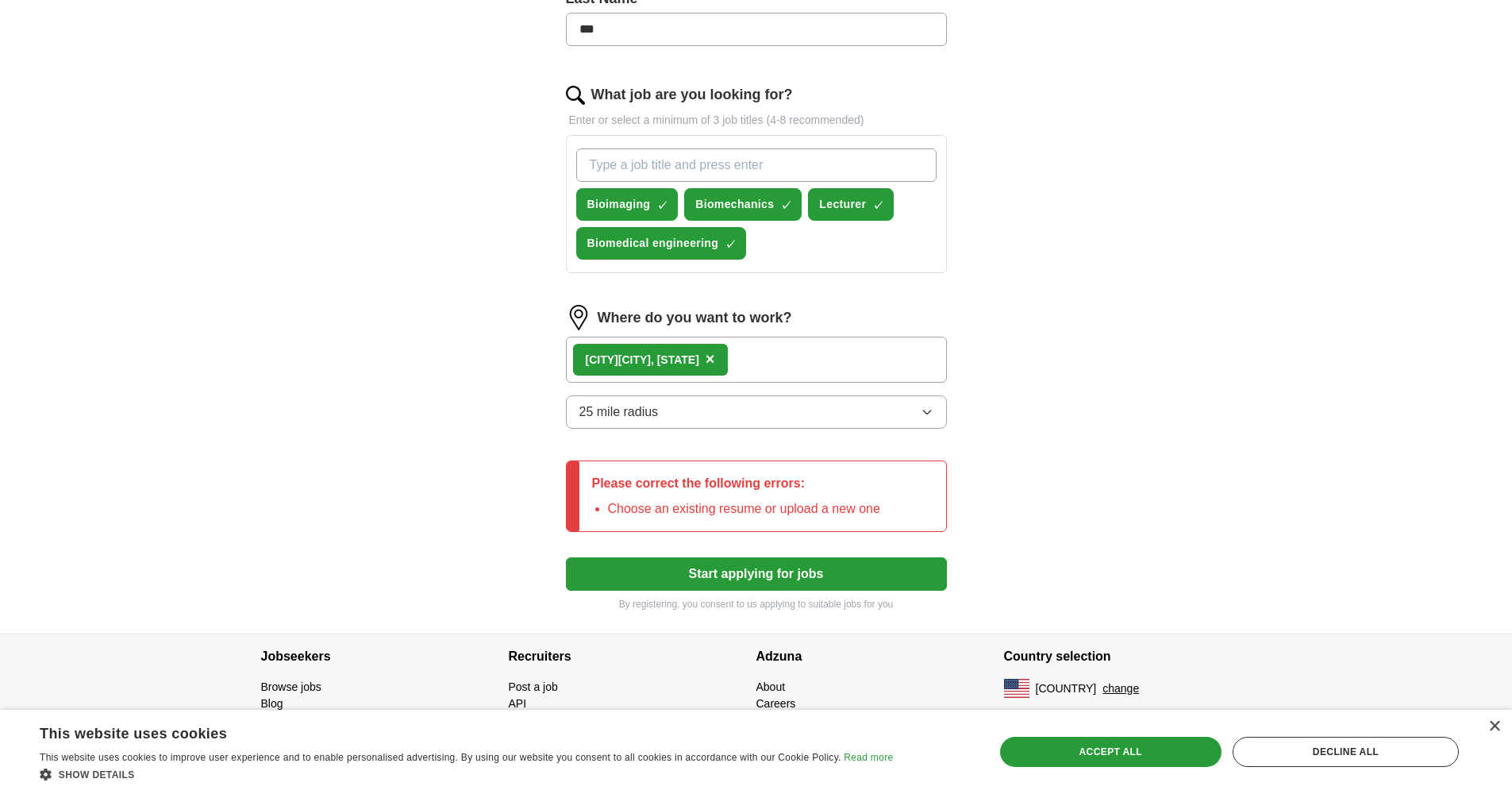 click on "Start applying for jobs" at bounding box center (756, 574) 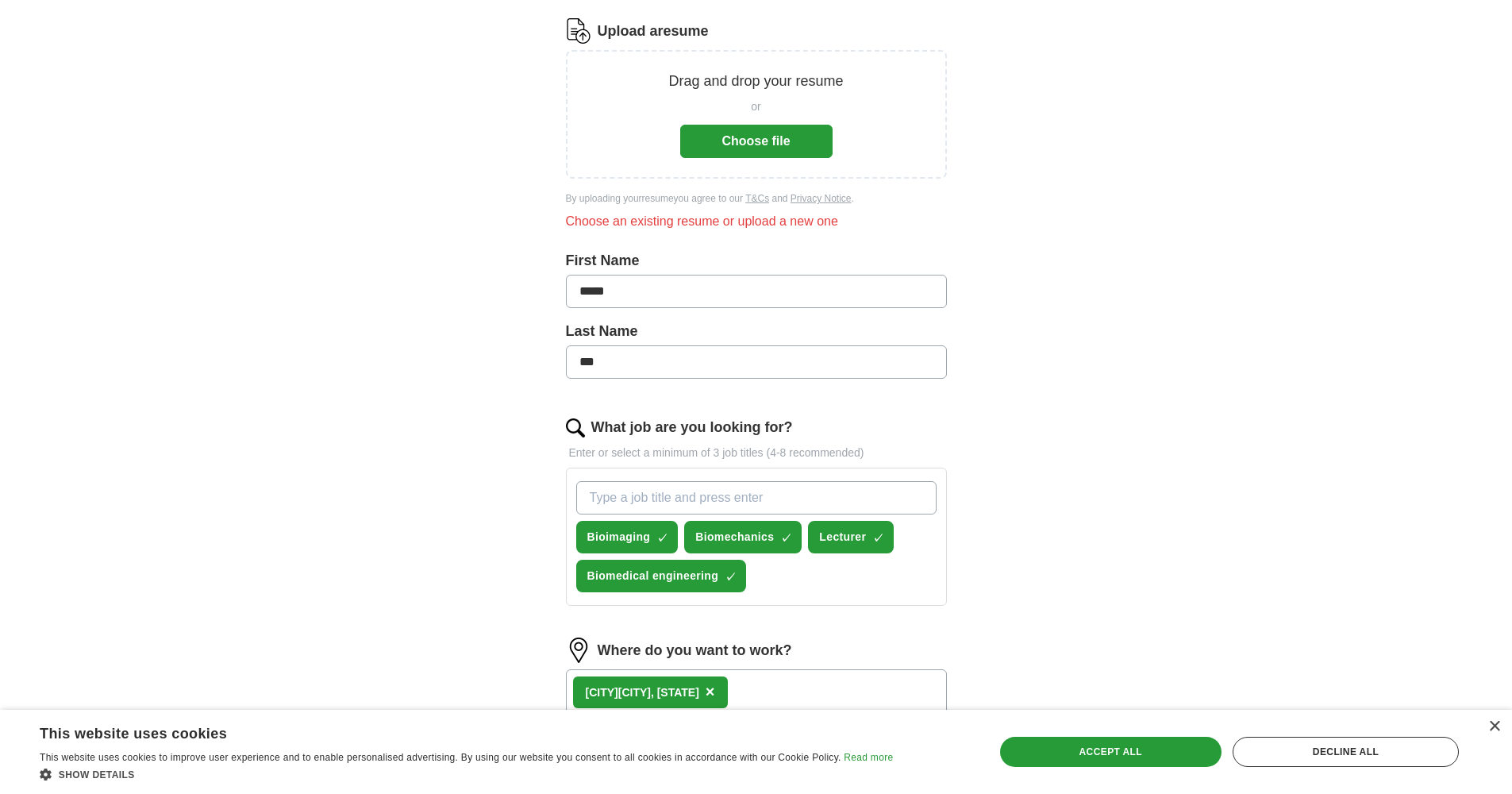 scroll, scrollTop: 0, scrollLeft: 0, axis: both 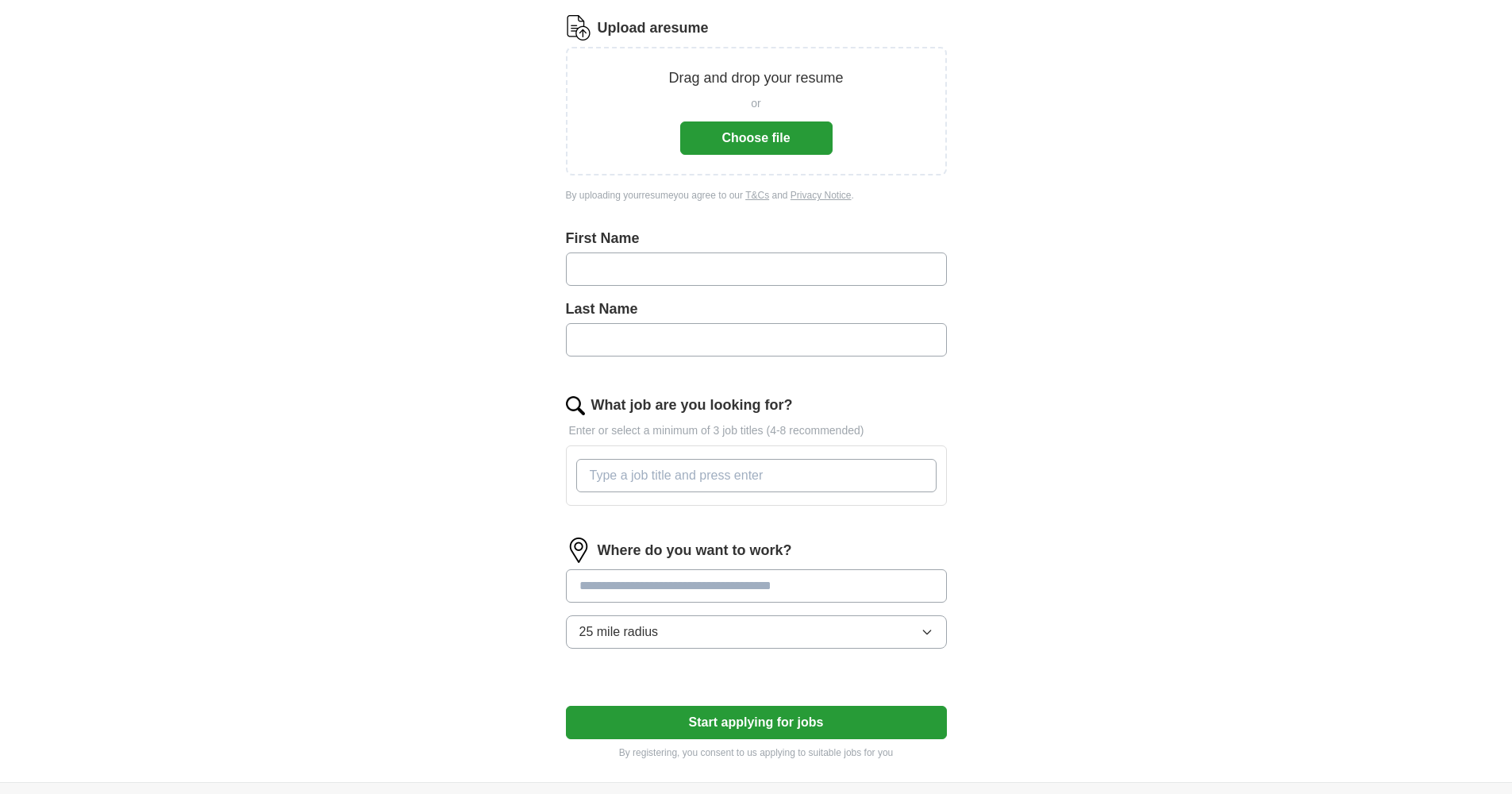 click on "Choose file" at bounding box center (756, 138) 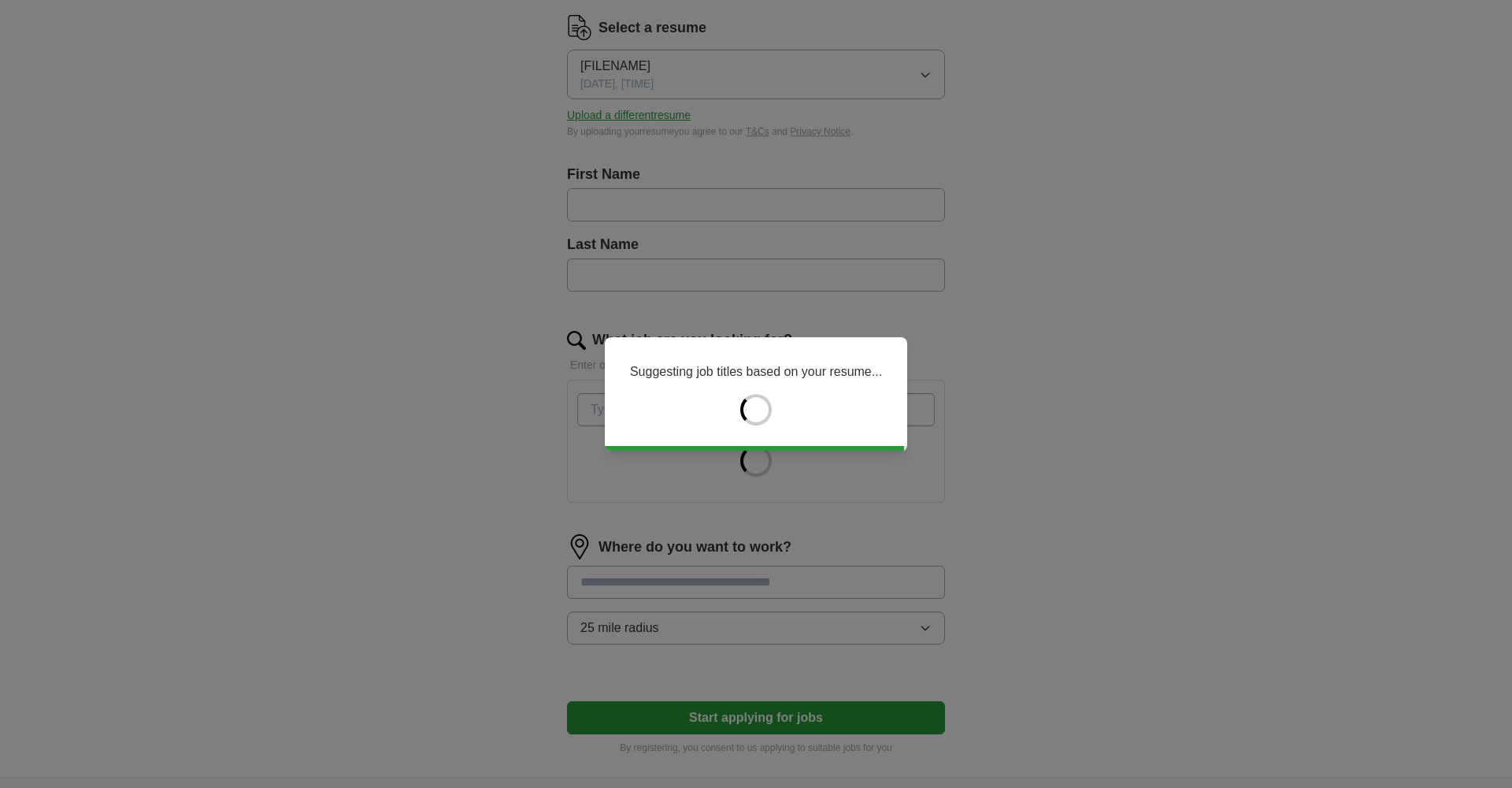 type on "*****" 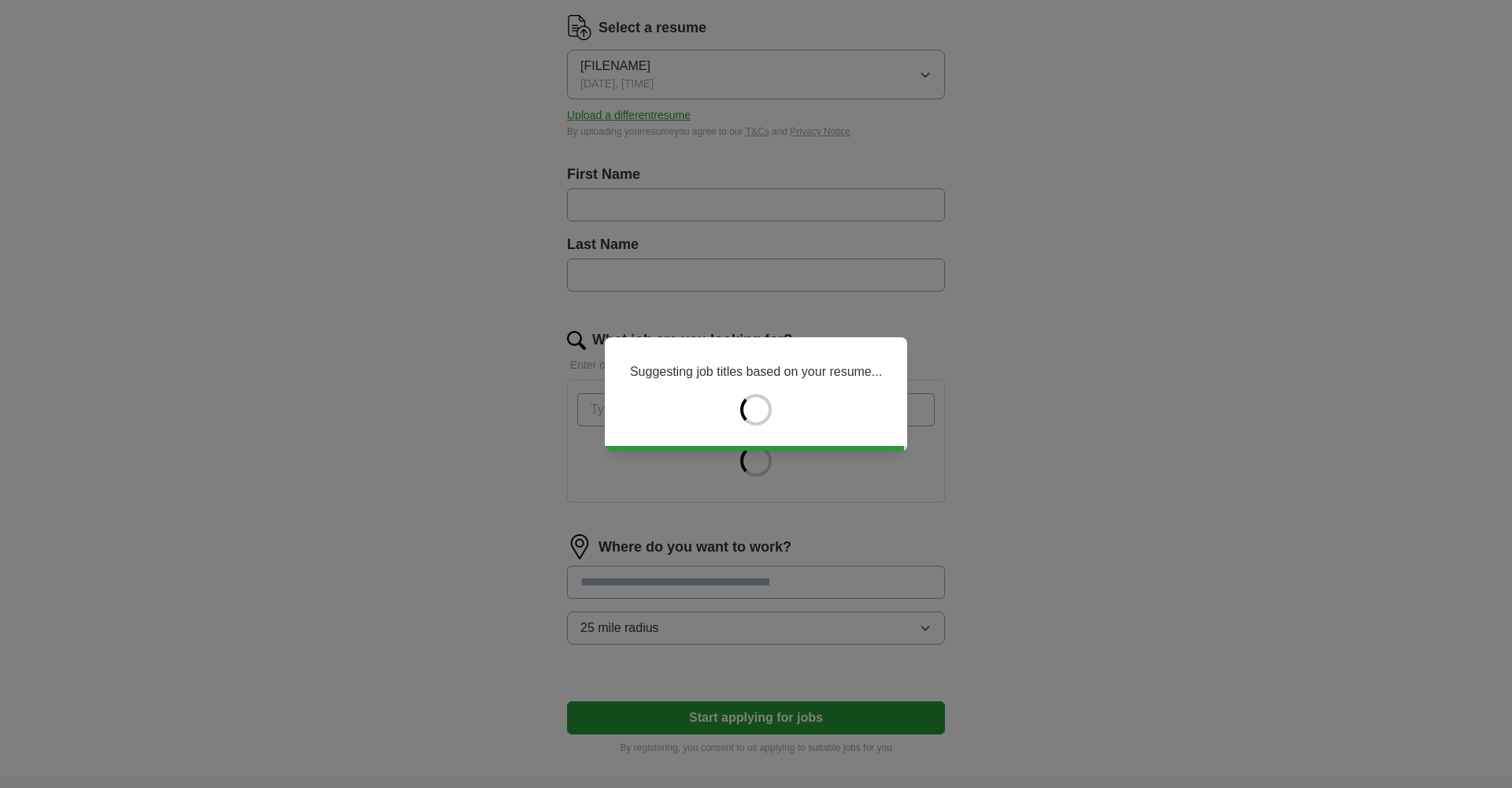 type on "***" 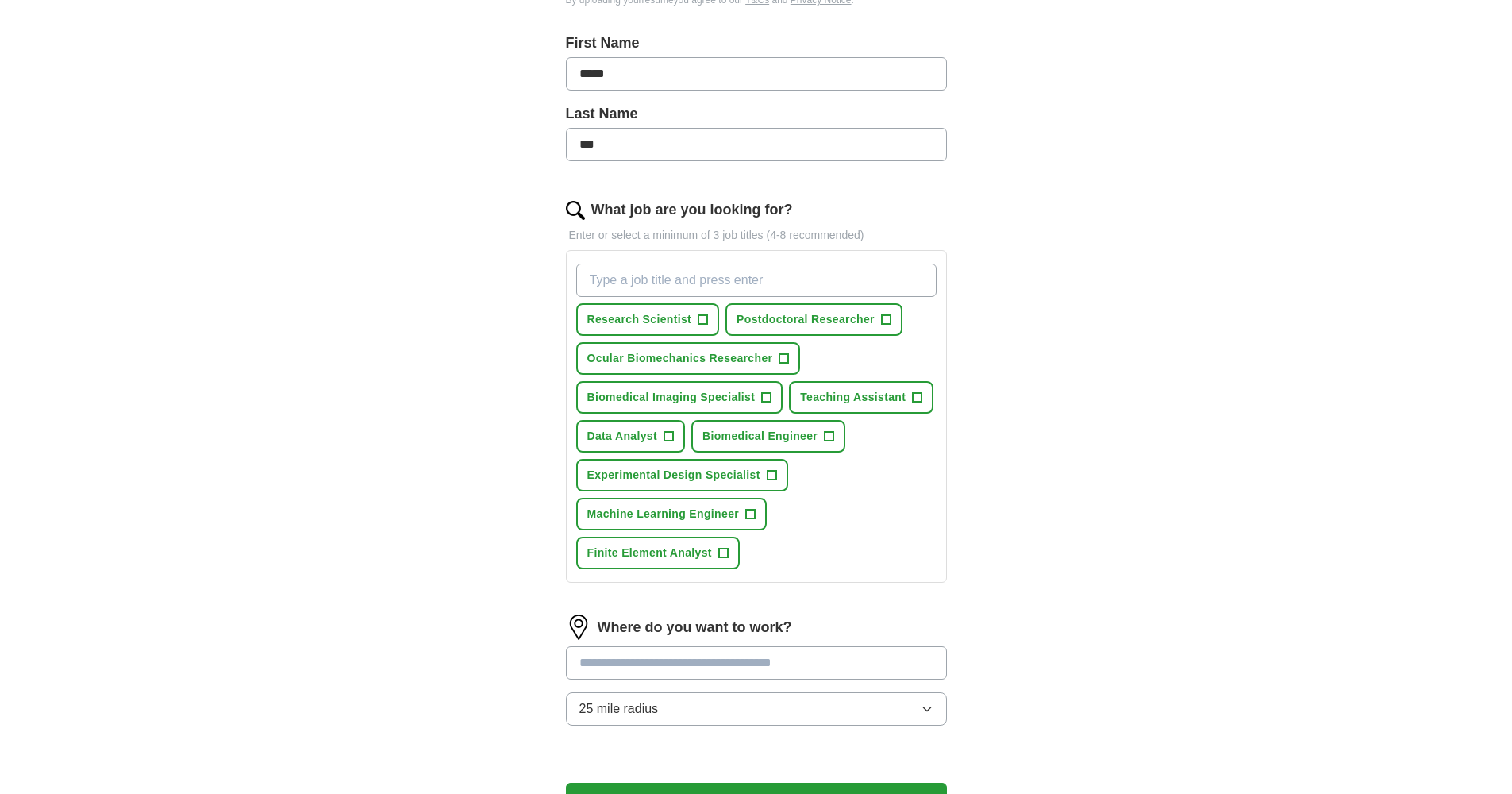 scroll, scrollTop: 491, scrollLeft: 0, axis: vertical 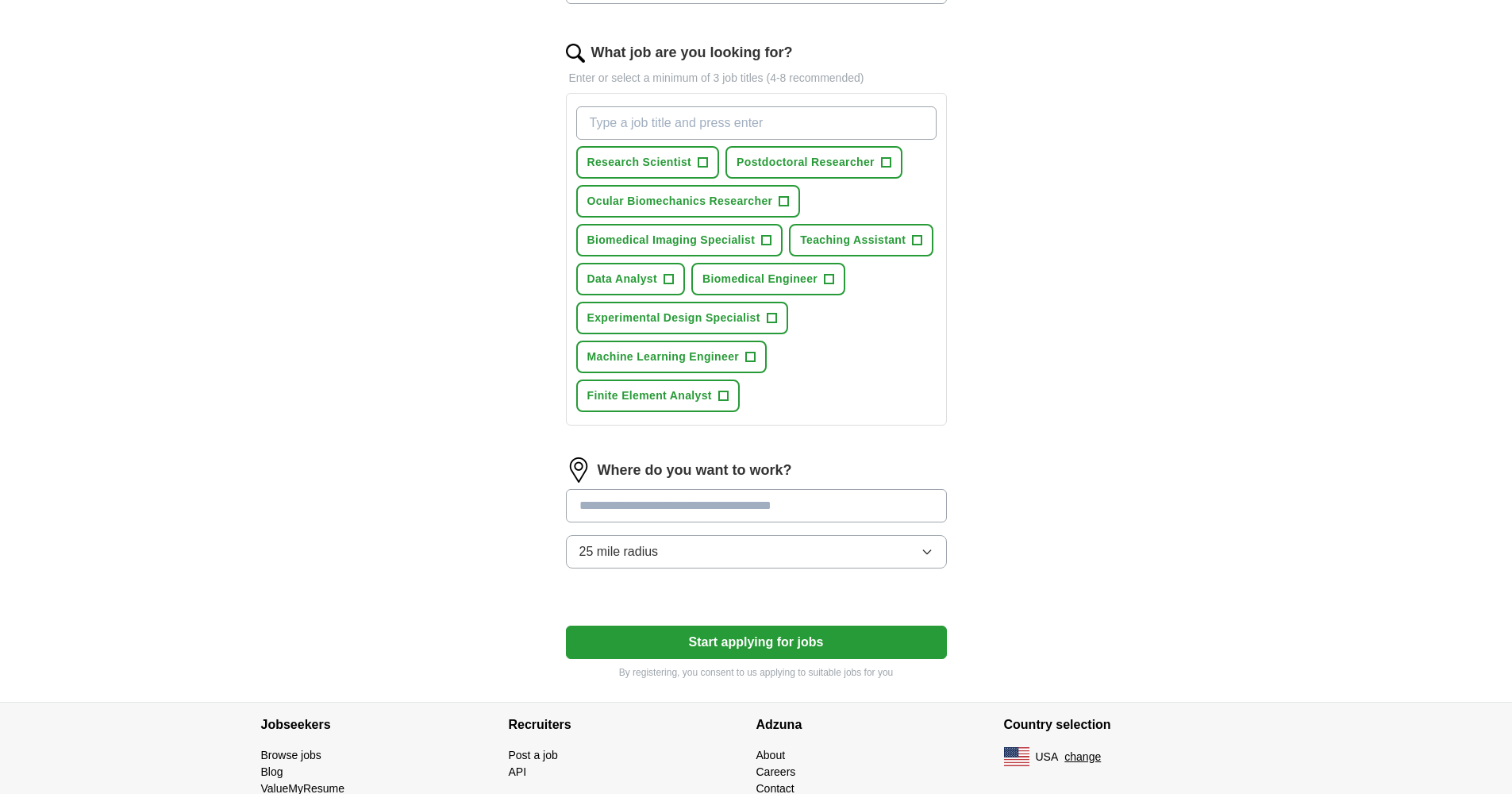 click at bounding box center [756, 506] 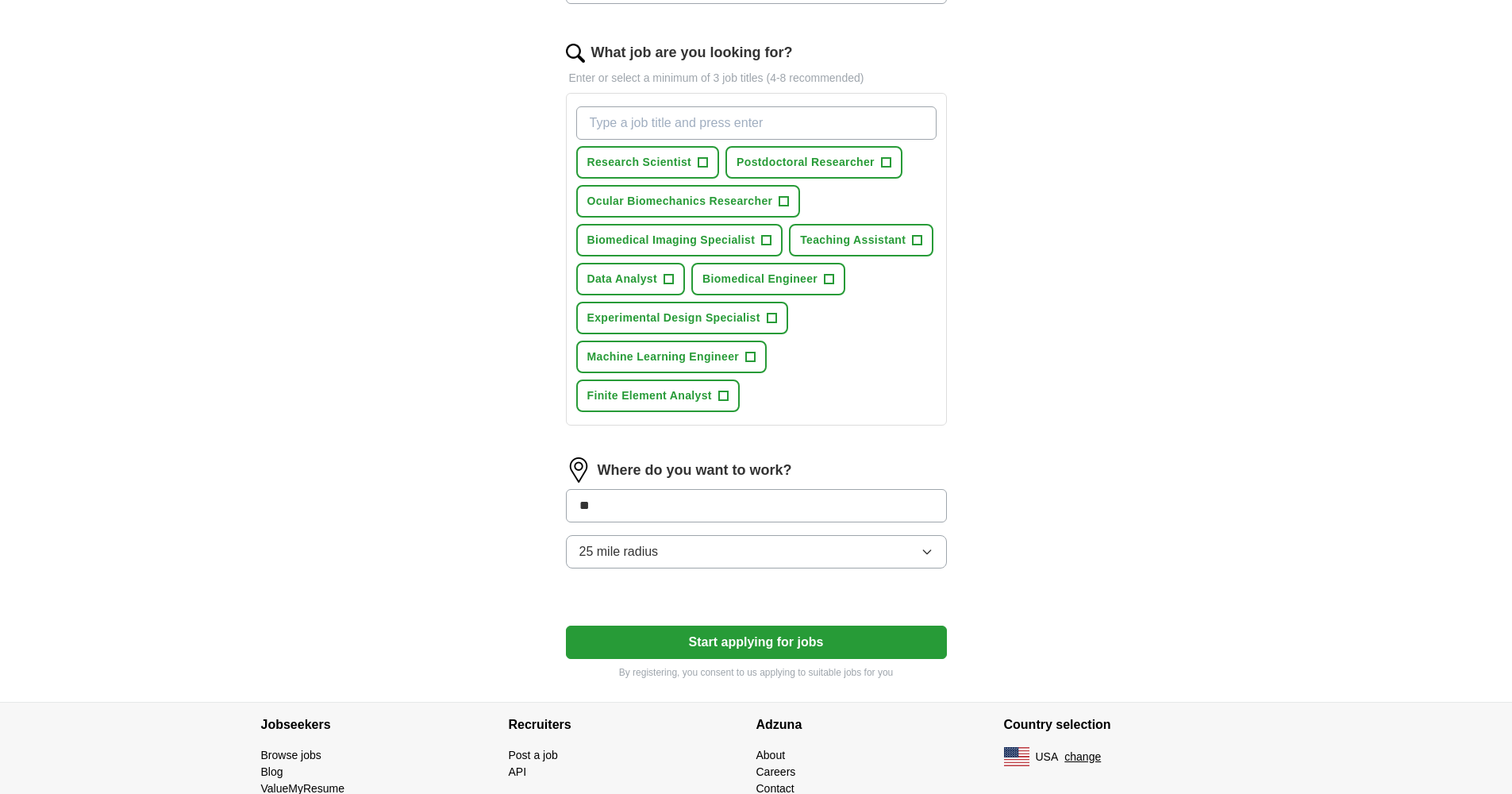 type on "***" 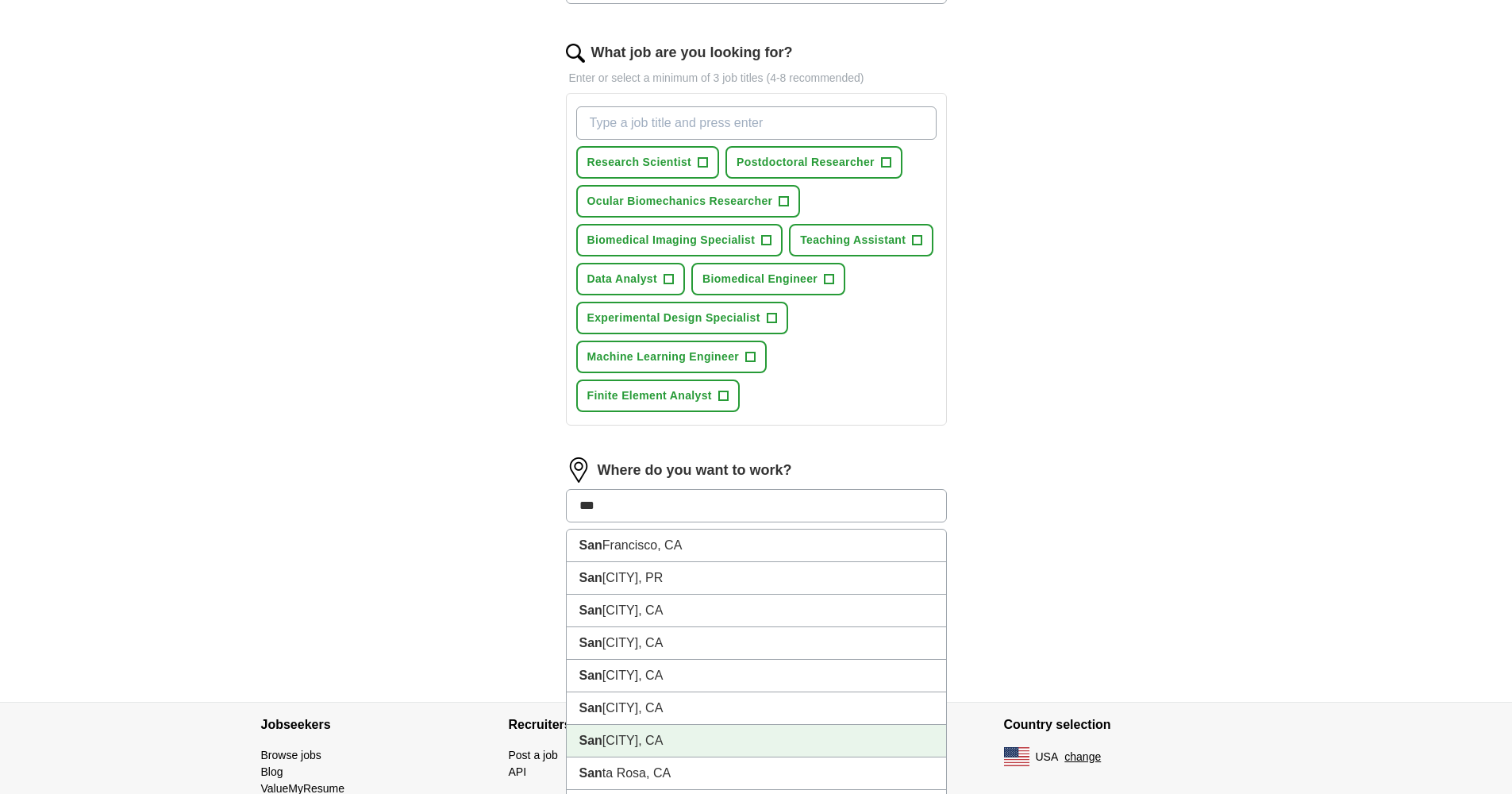 click on "San  Jose, CA" at bounding box center [756, 741] 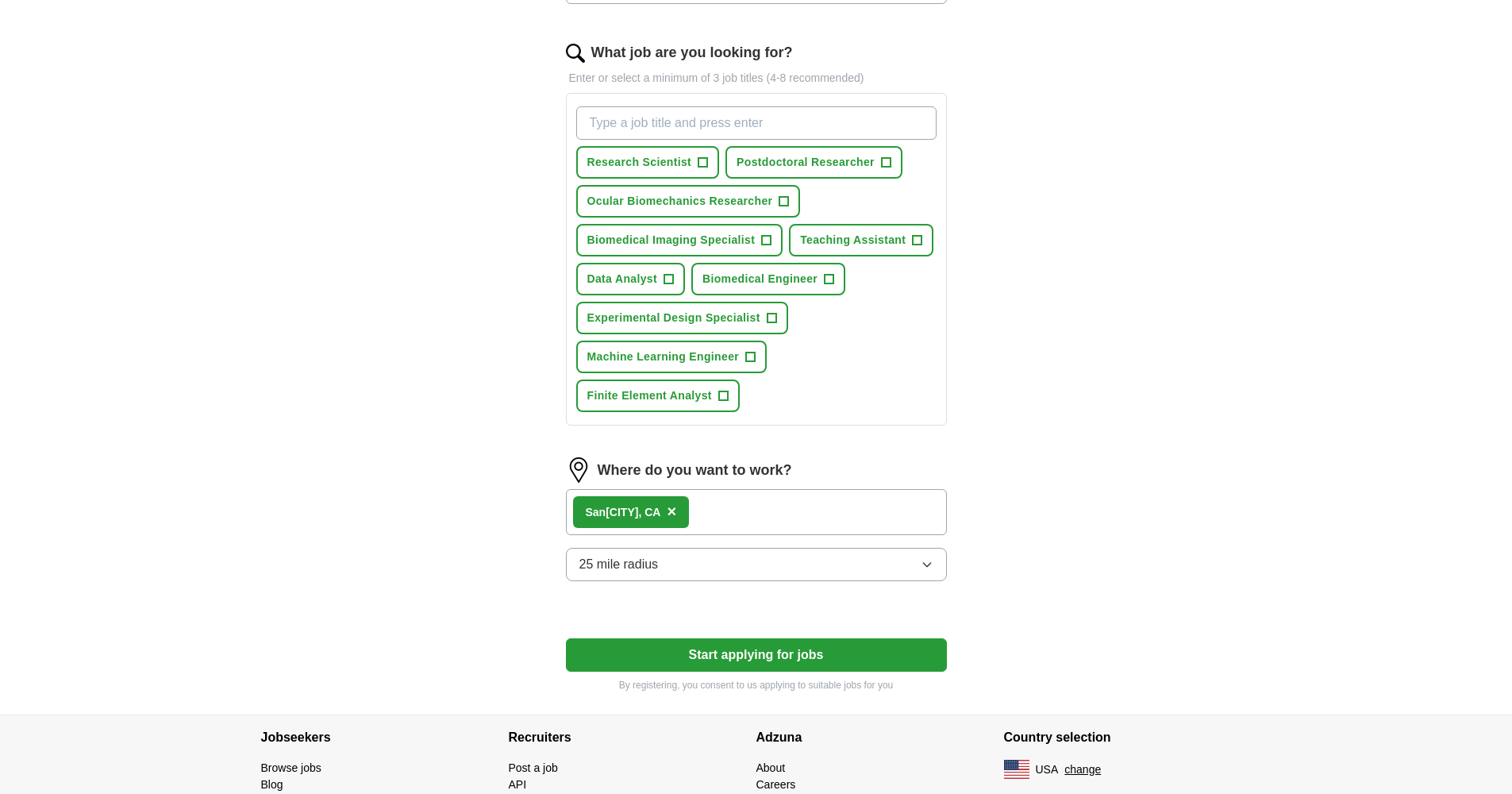 click on "Start applying for jobs" at bounding box center (756, 655) 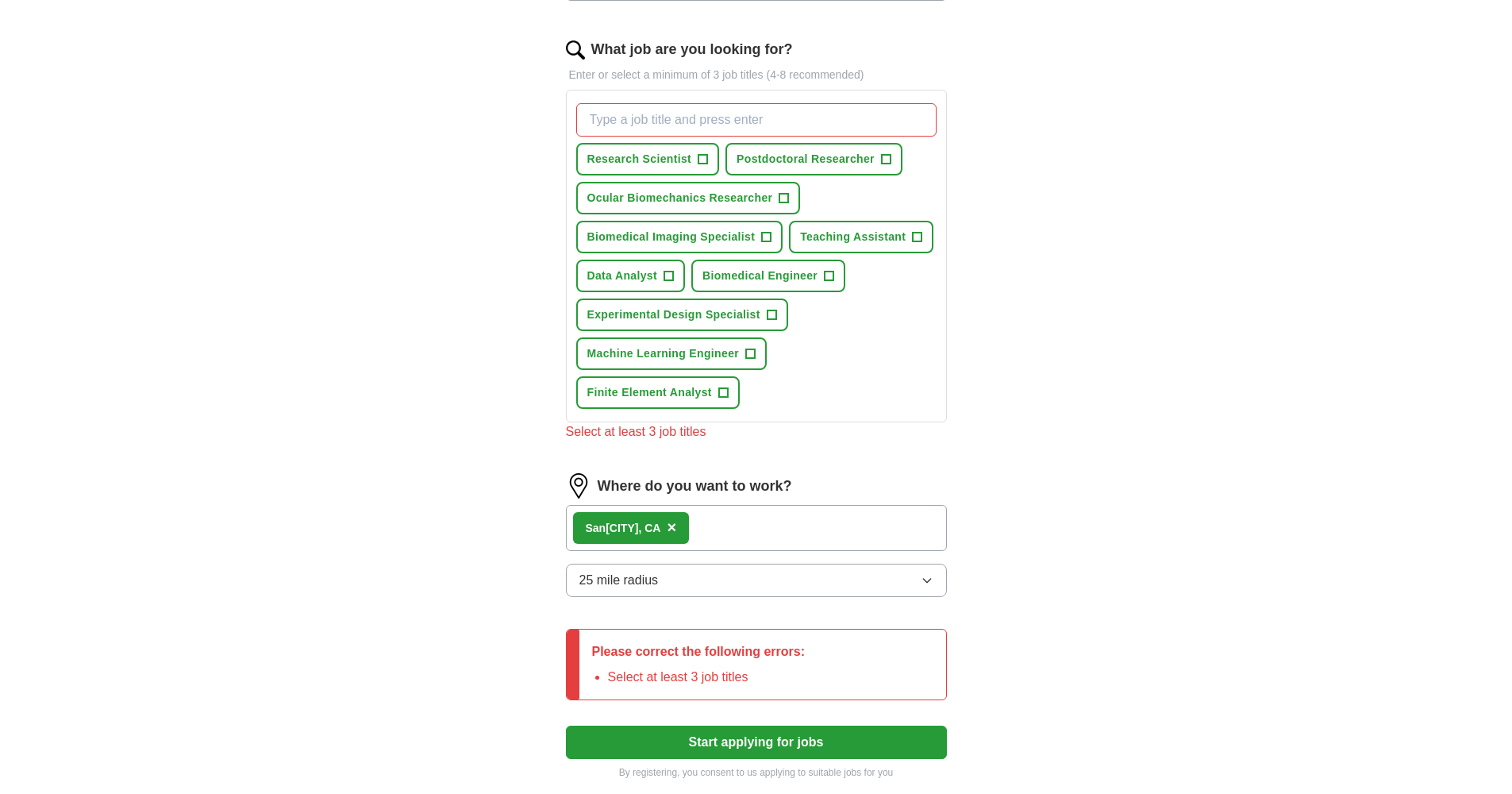 scroll, scrollTop: 513, scrollLeft: 0, axis: vertical 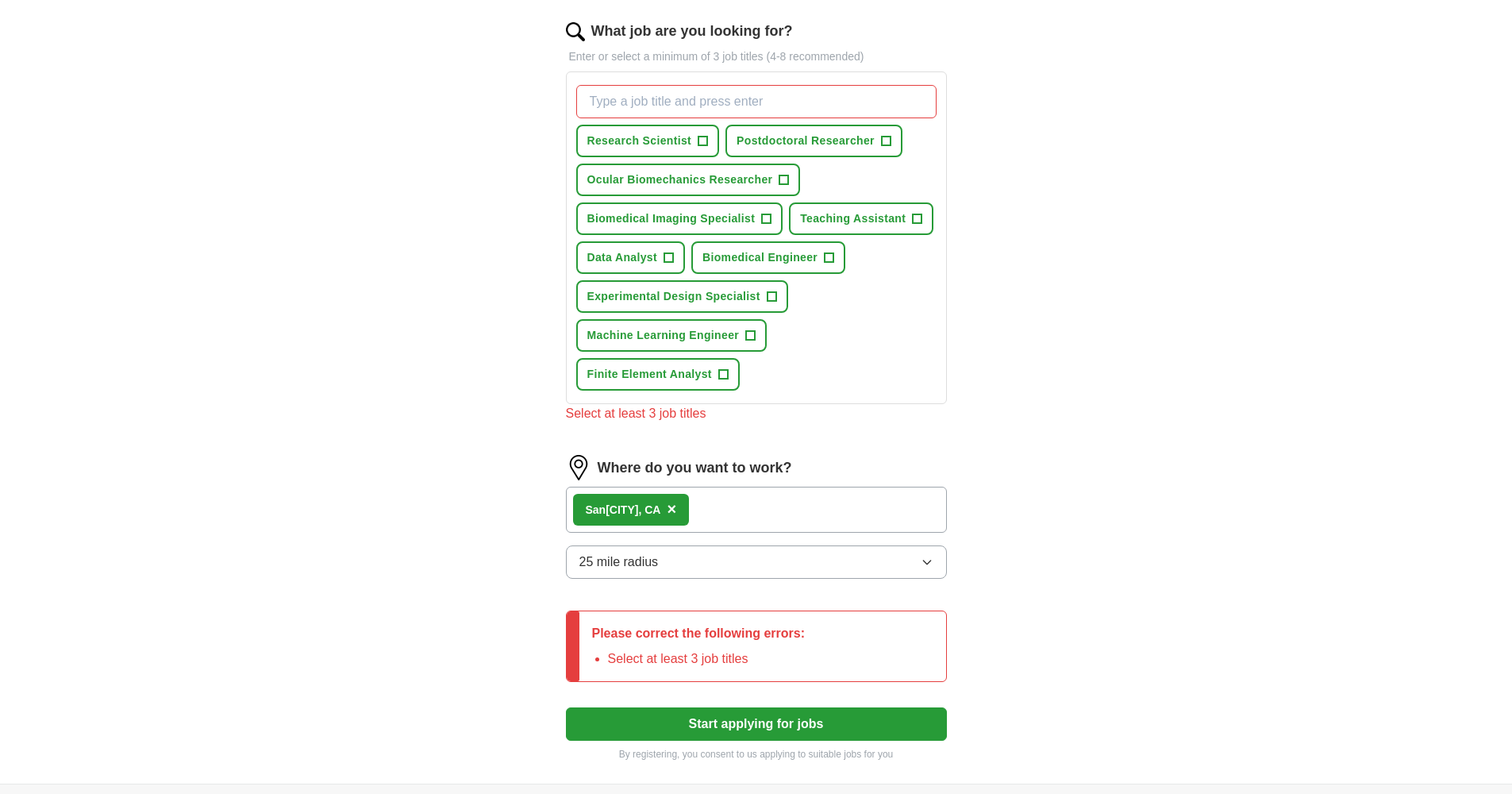 click on "+" at bounding box center (784, 180) 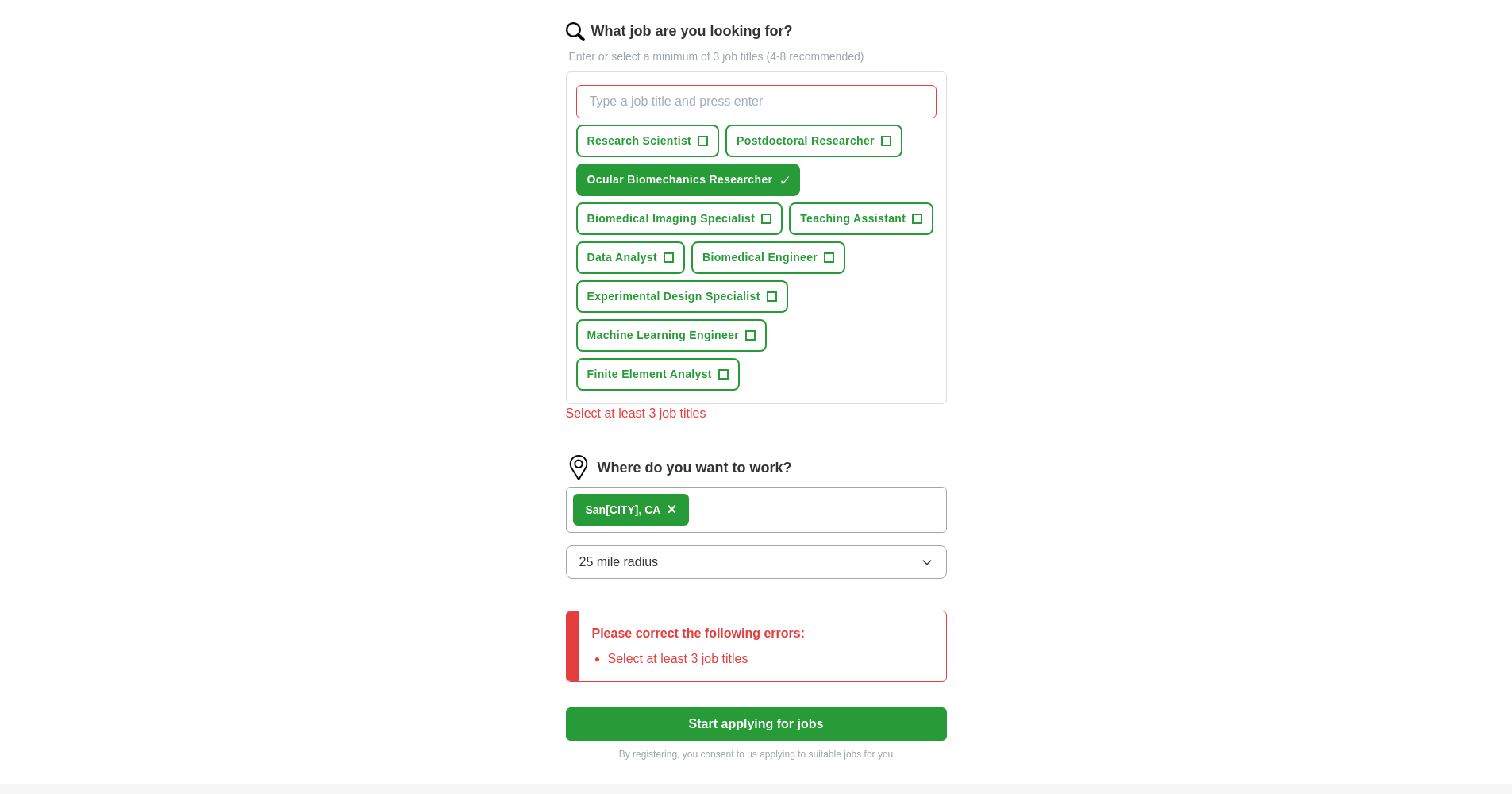 click on "+" at bounding box center [886, 141] 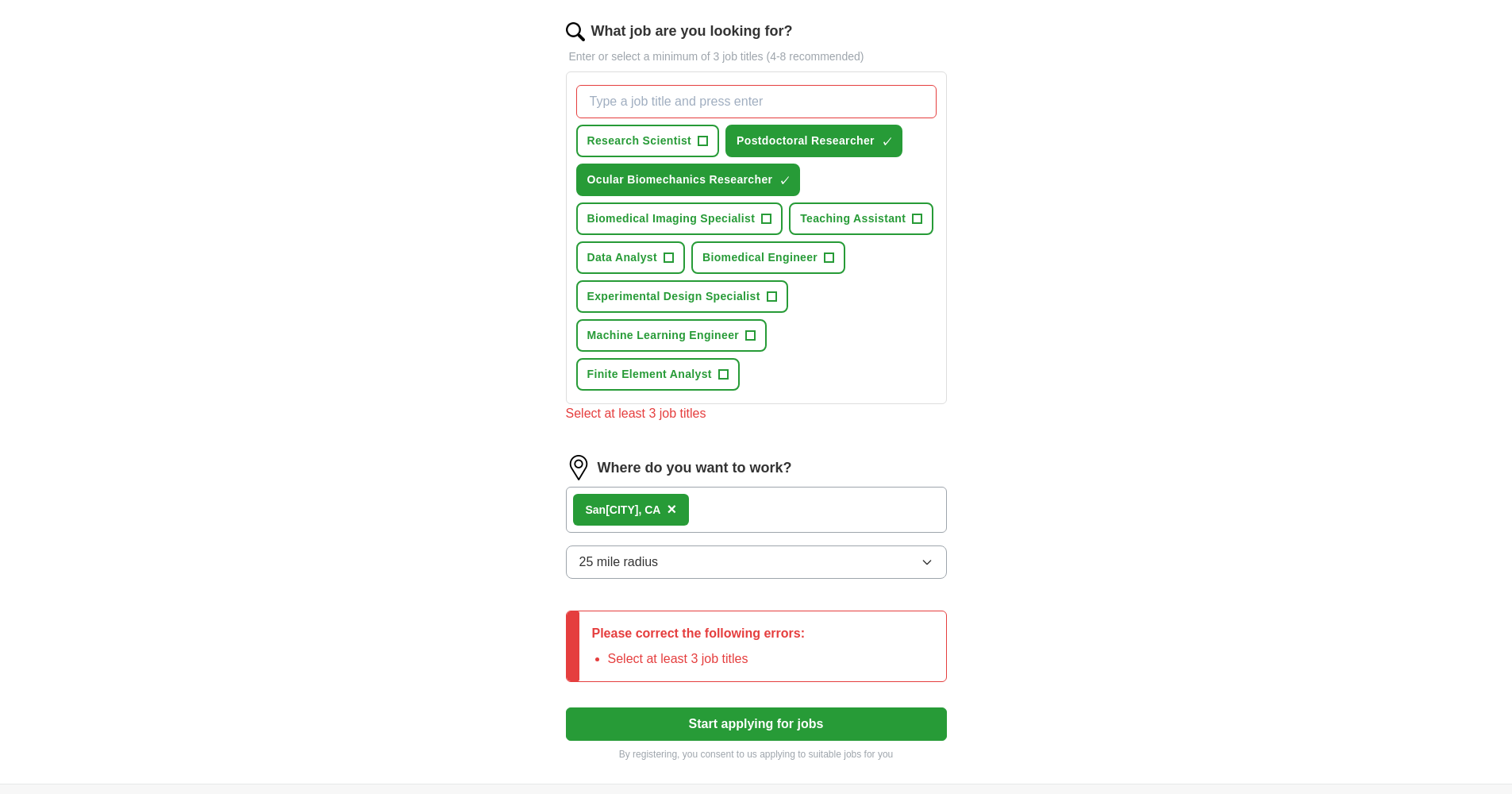 click on "Biomedical Imaging Specialist +" at bounding box center [679, 218] 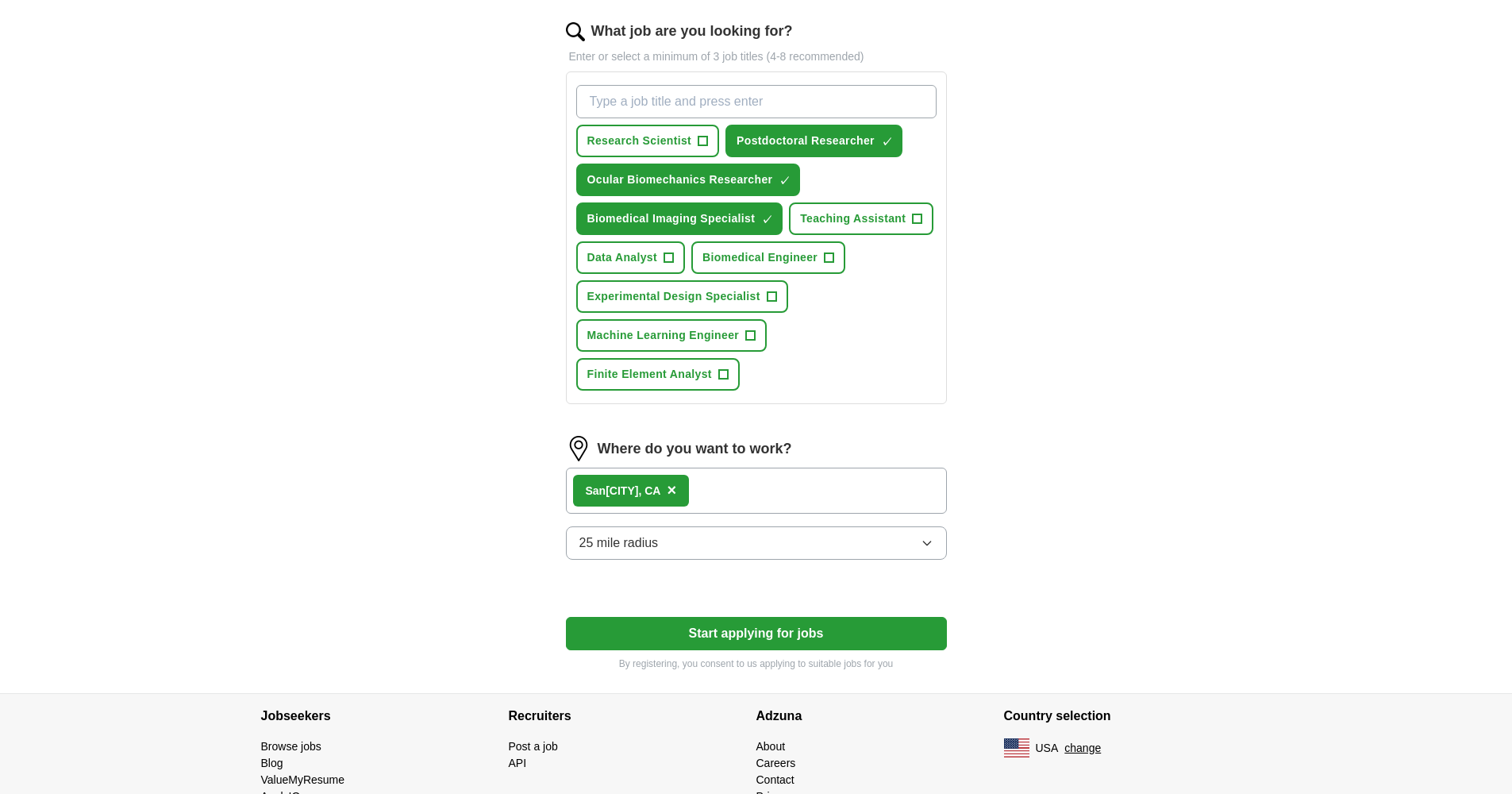 click on "+" at bounding box center [668, 258] 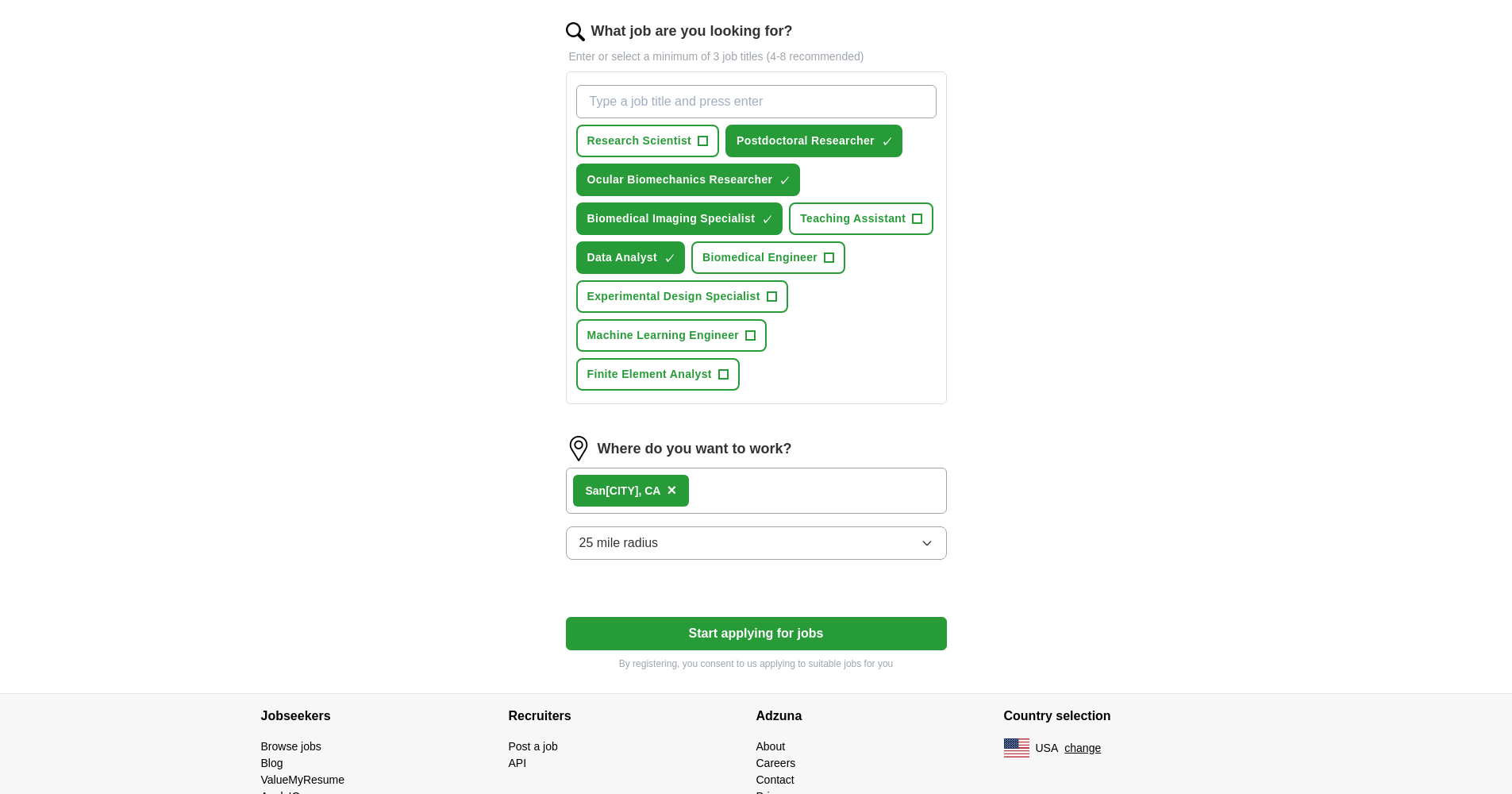 click on "+" at bounding box center (829, 258) 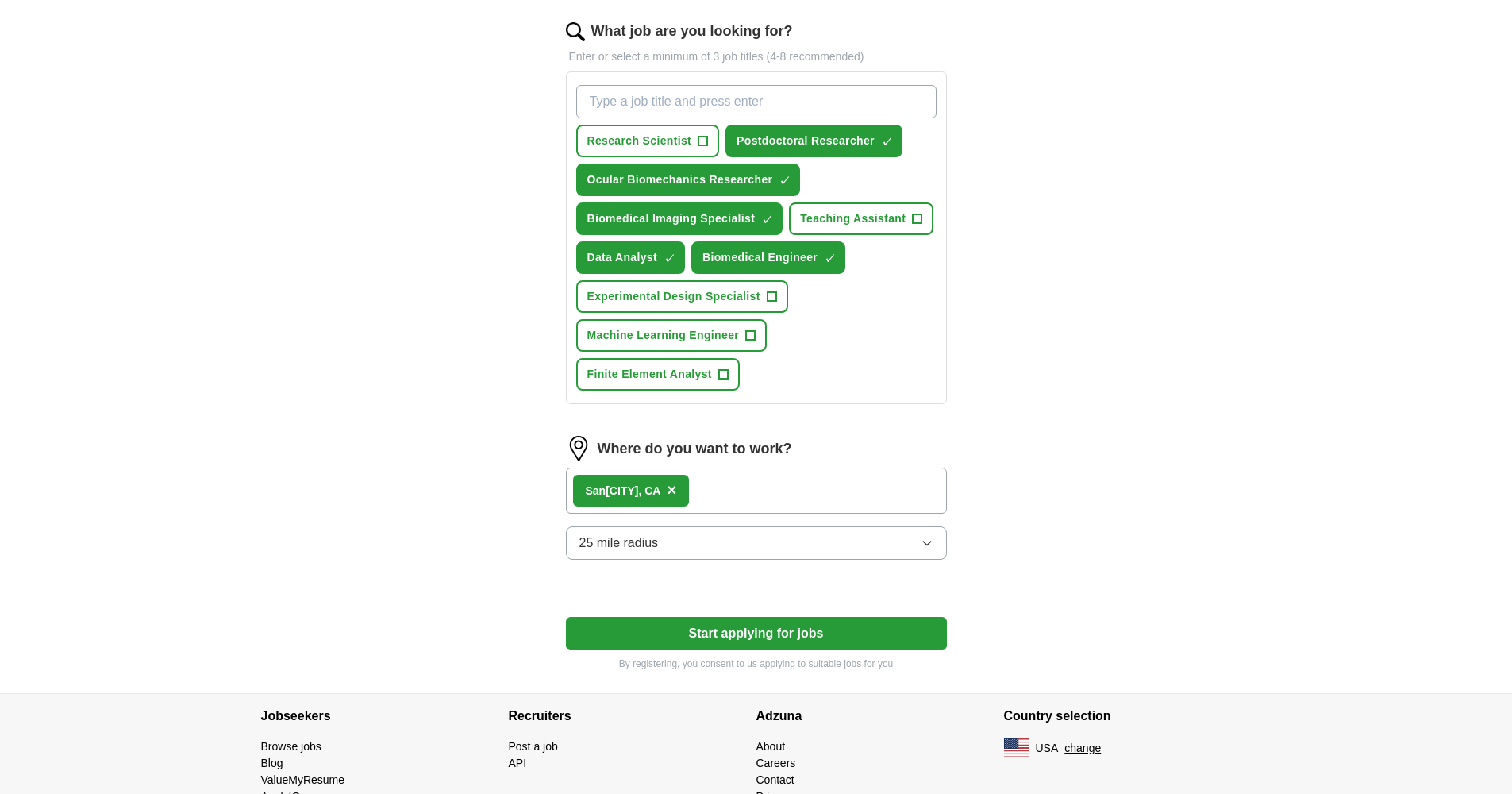 click on "Start applying for jobs" at bounding box center [756, 634] 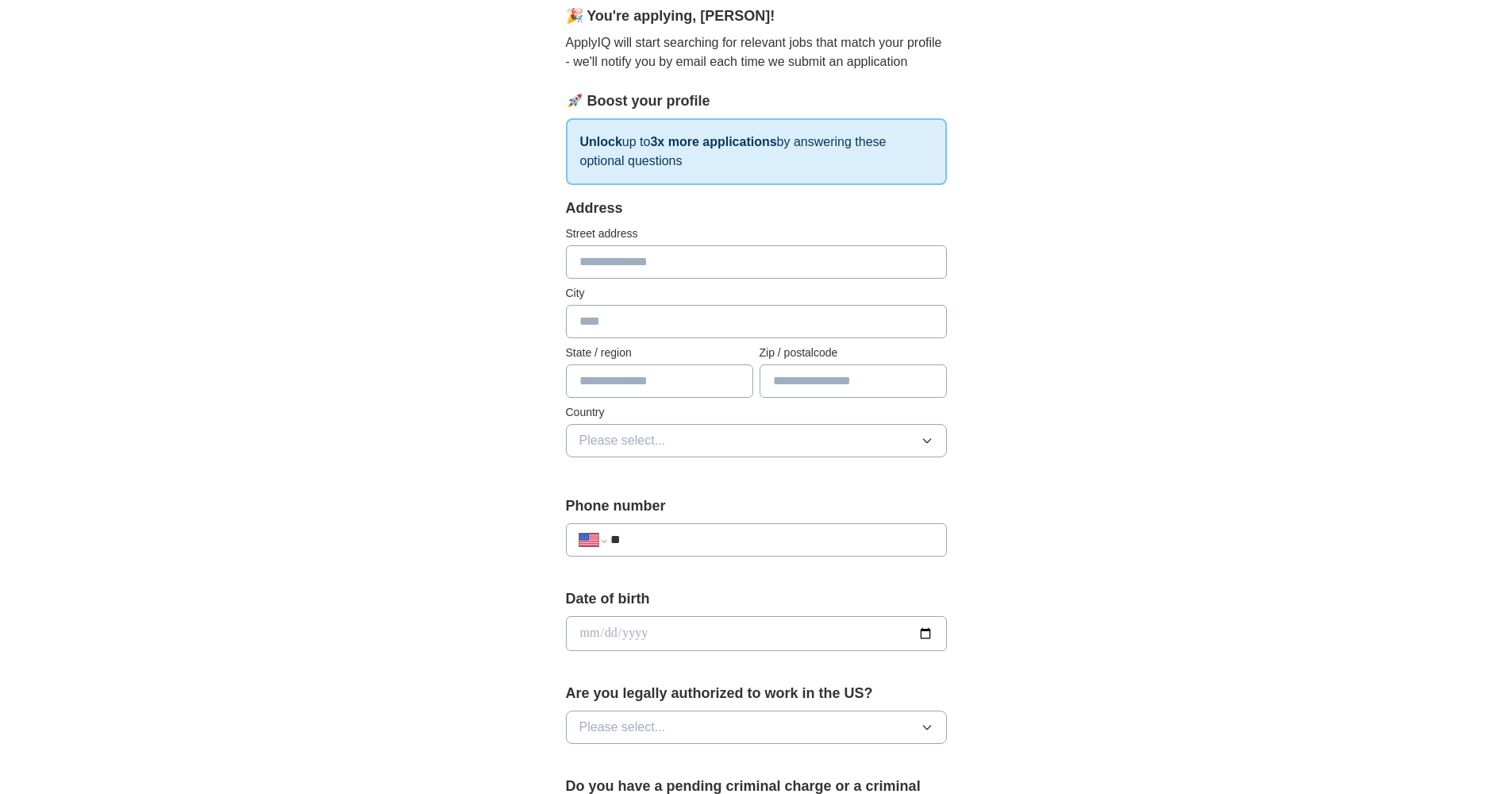 scroll, scrollTop: 0, scrollLeft: 0, axis: both 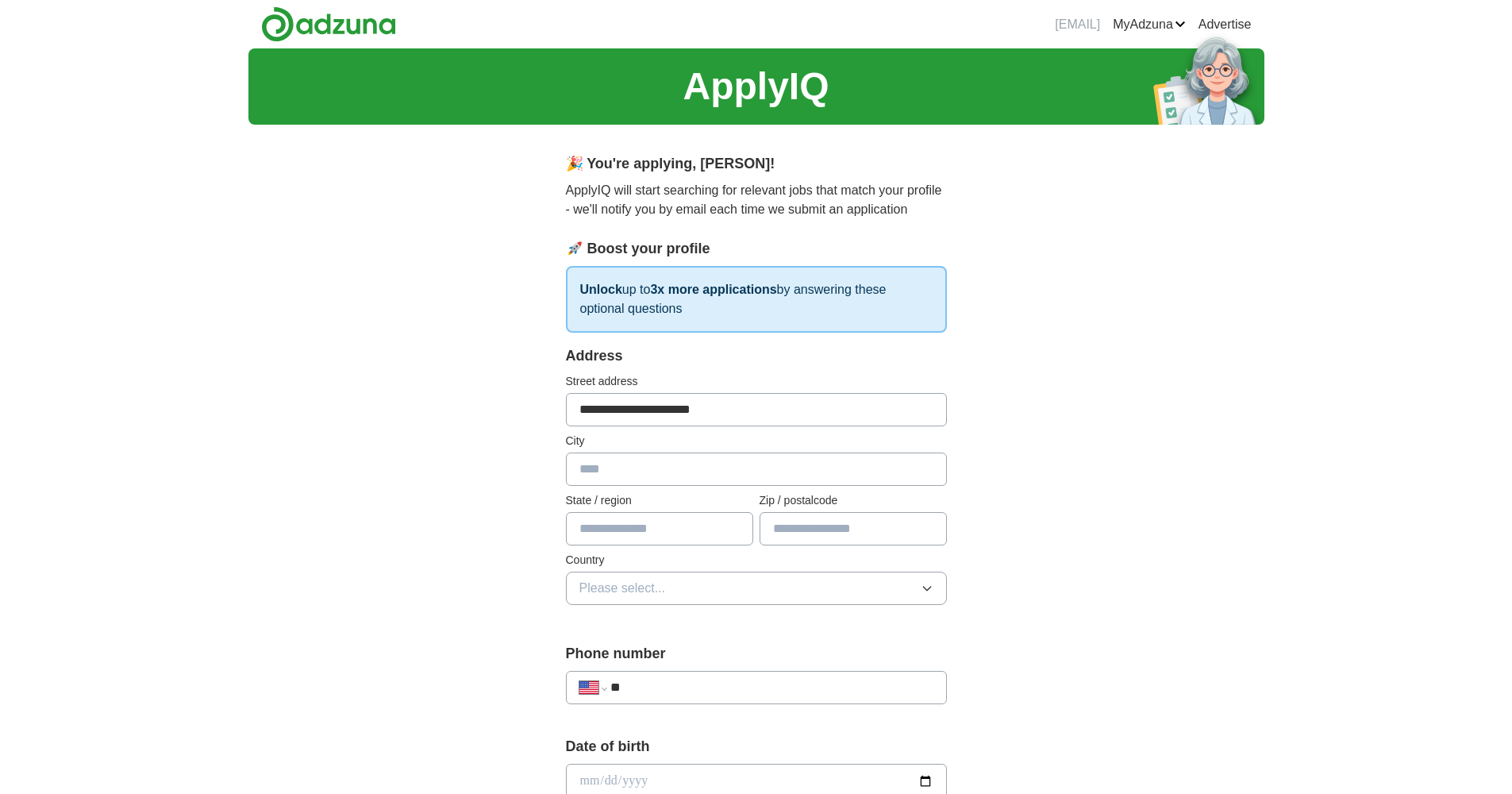 type on "**********" 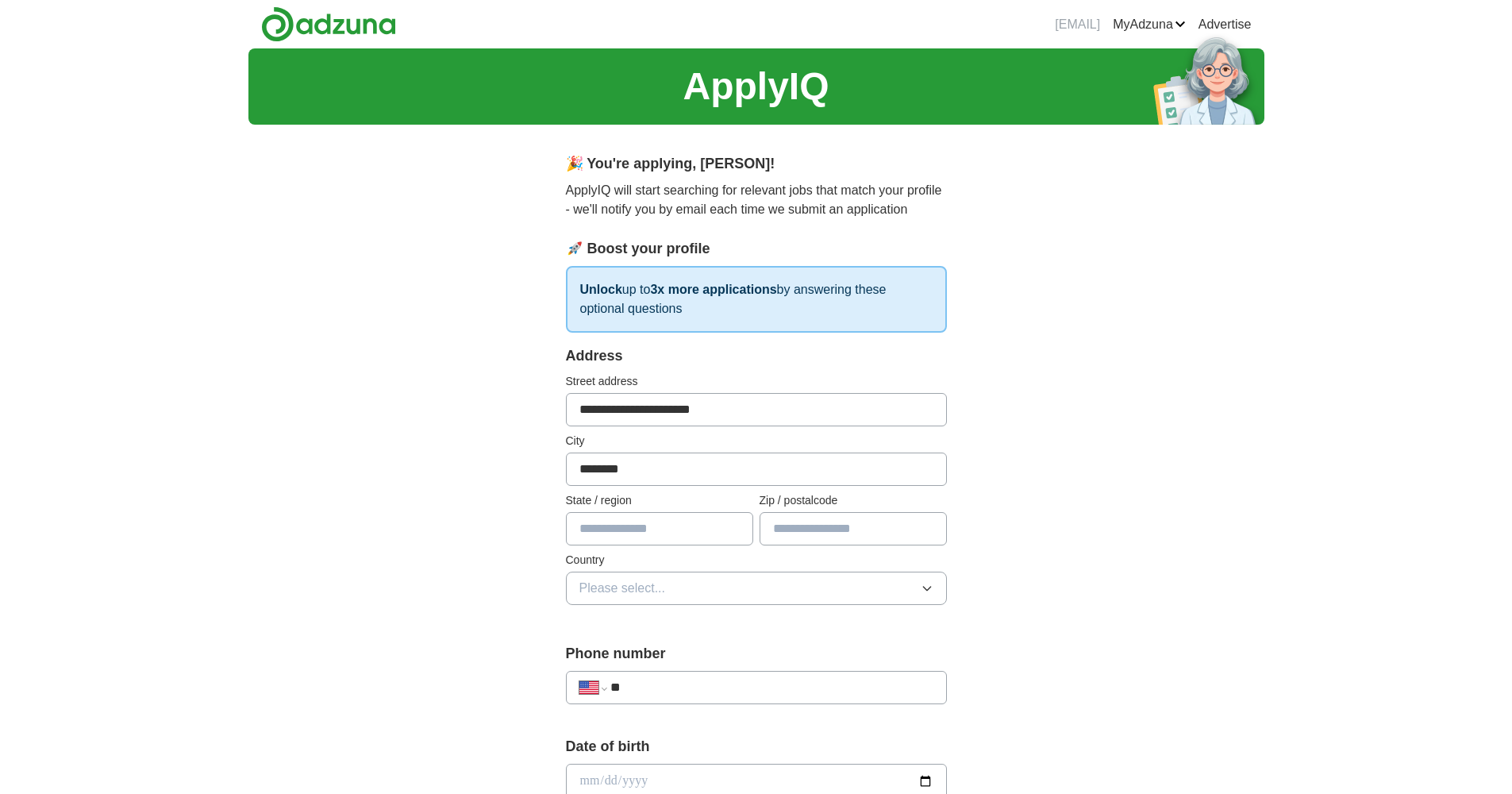 type on "********" 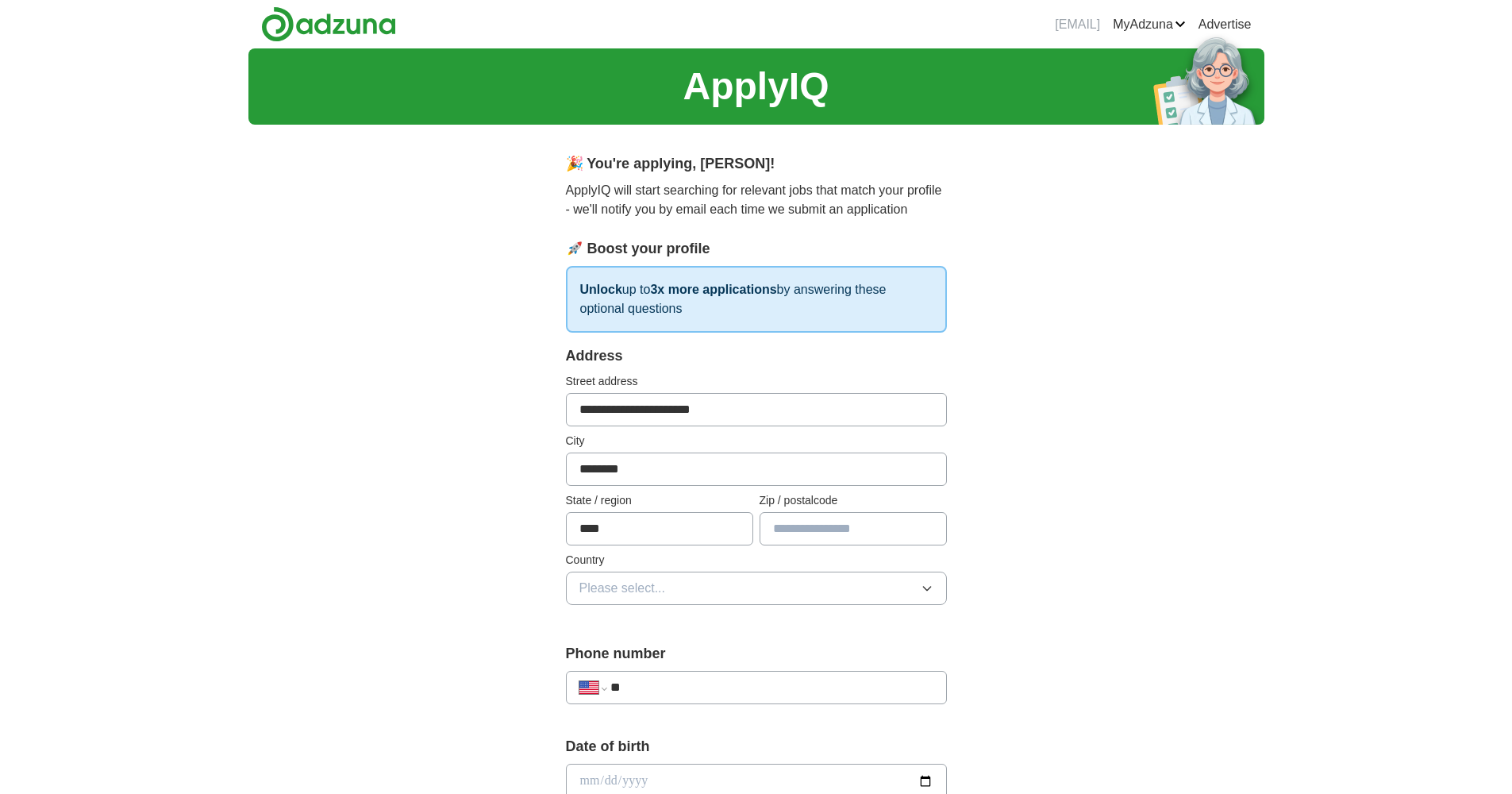 type on "****" 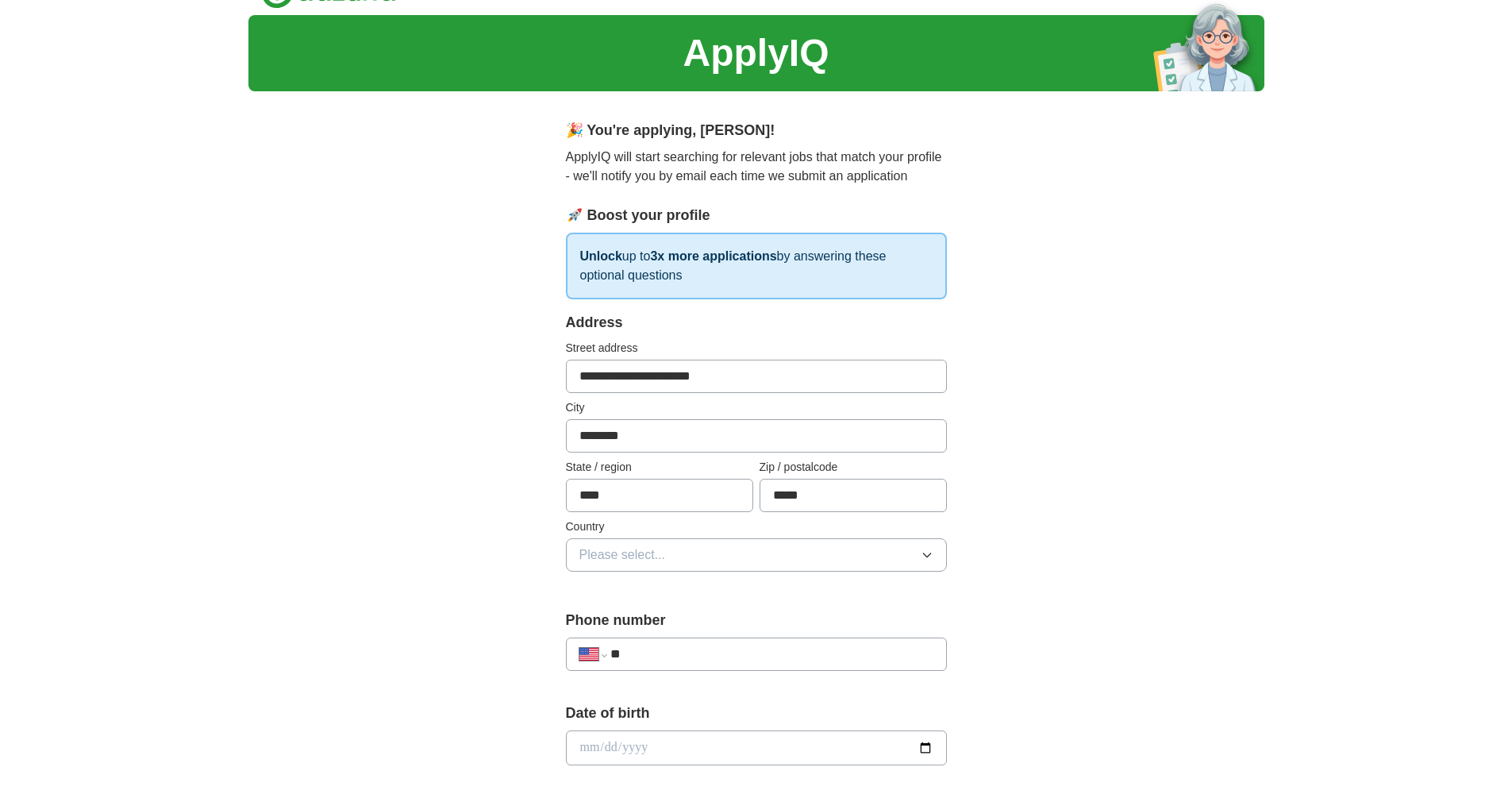 scroll, scrollTop: 197, scrollLeft: 0, axis: vertical 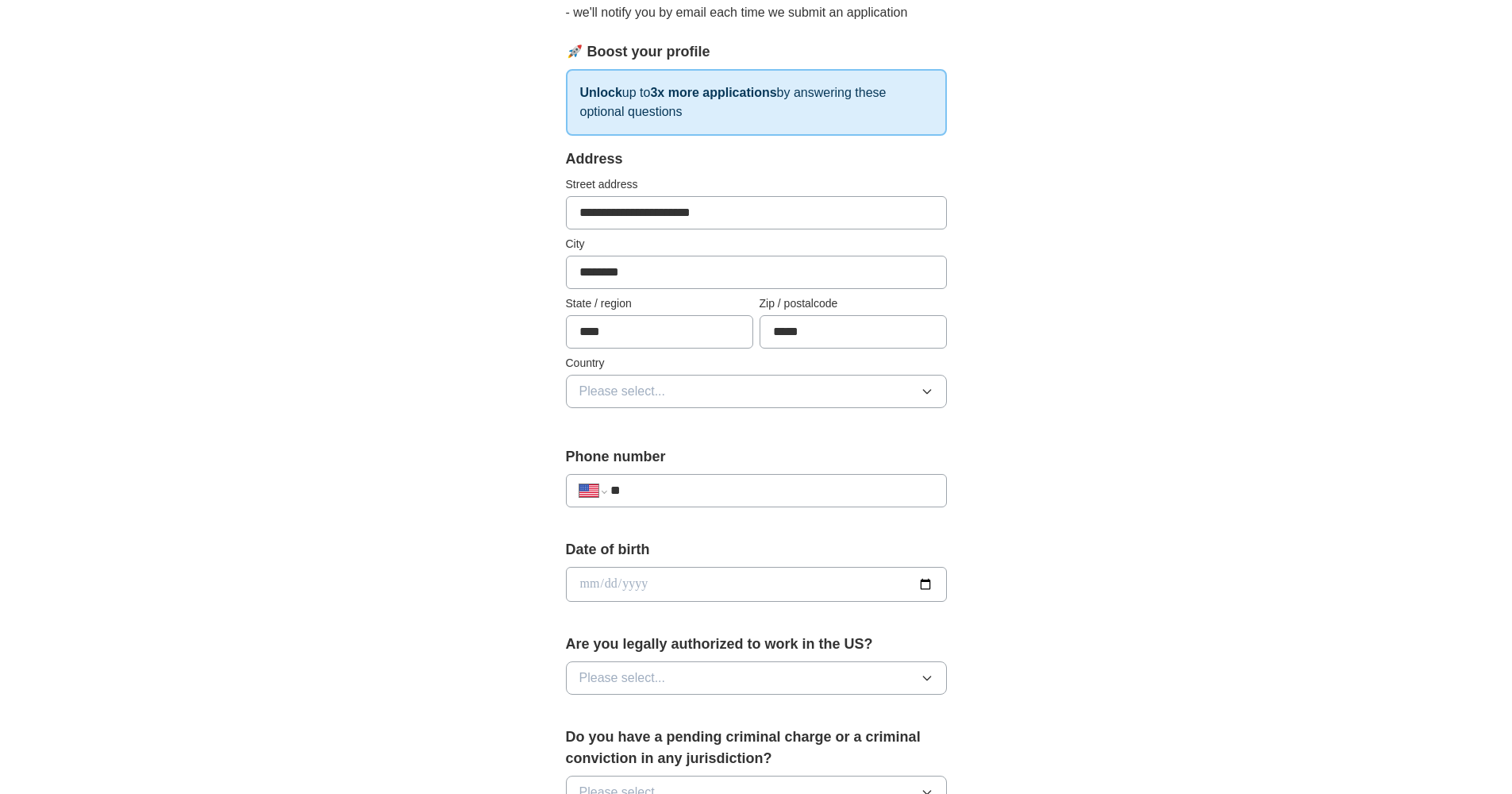 type on "*****" 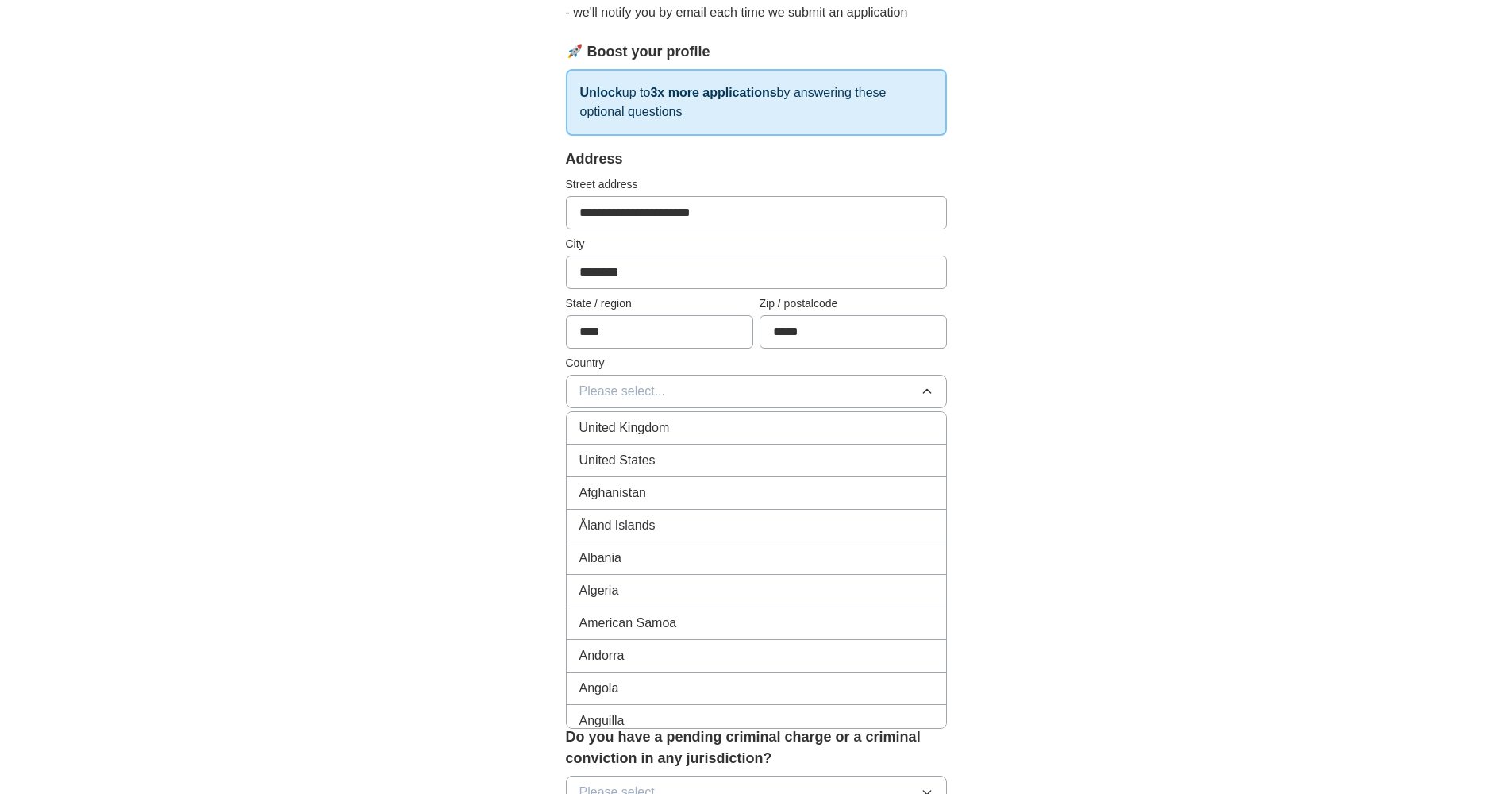 click on "United States" at bounding box center [756, 461] 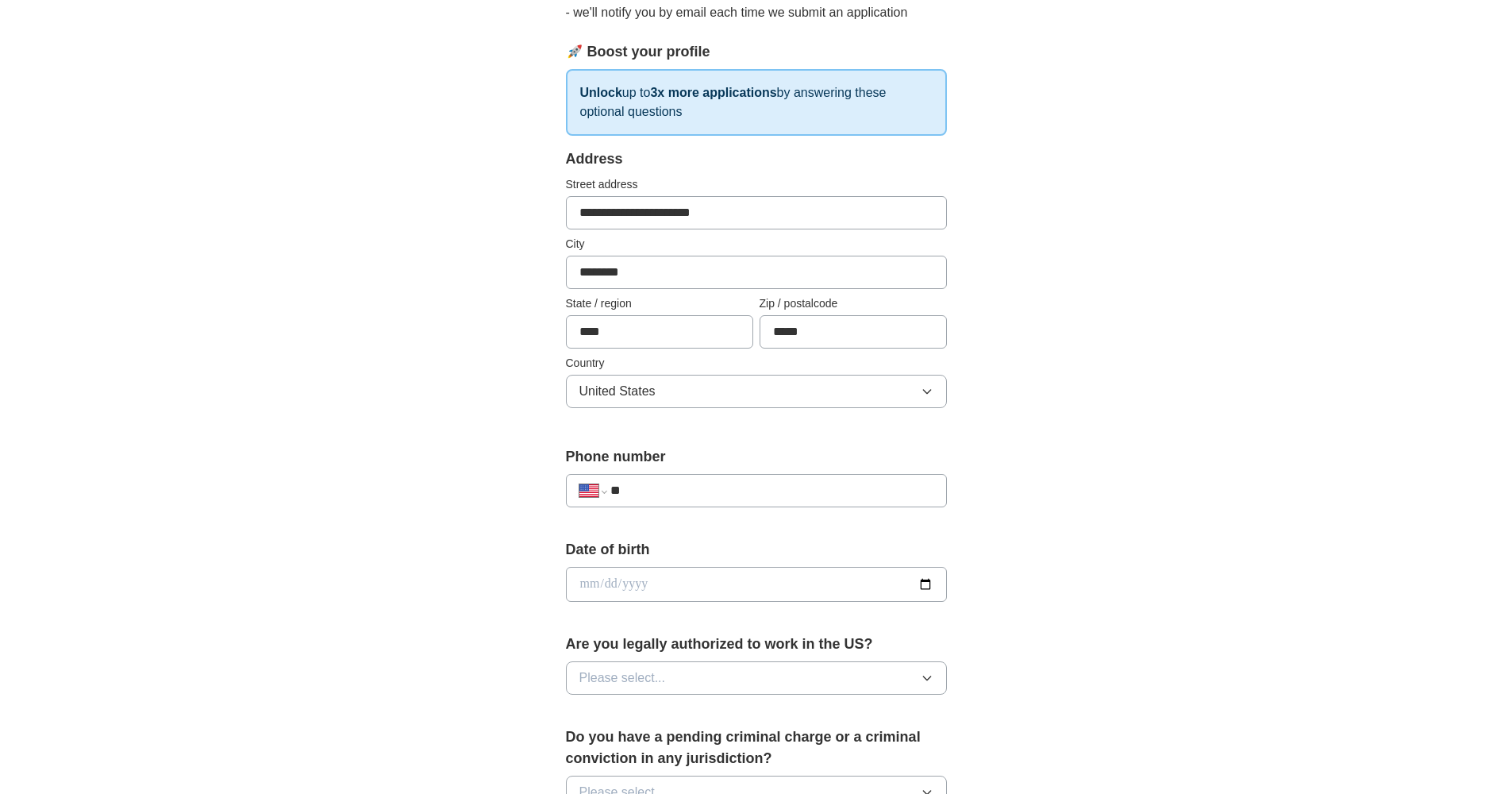 click on "**********" at bounding box center [756, 491] 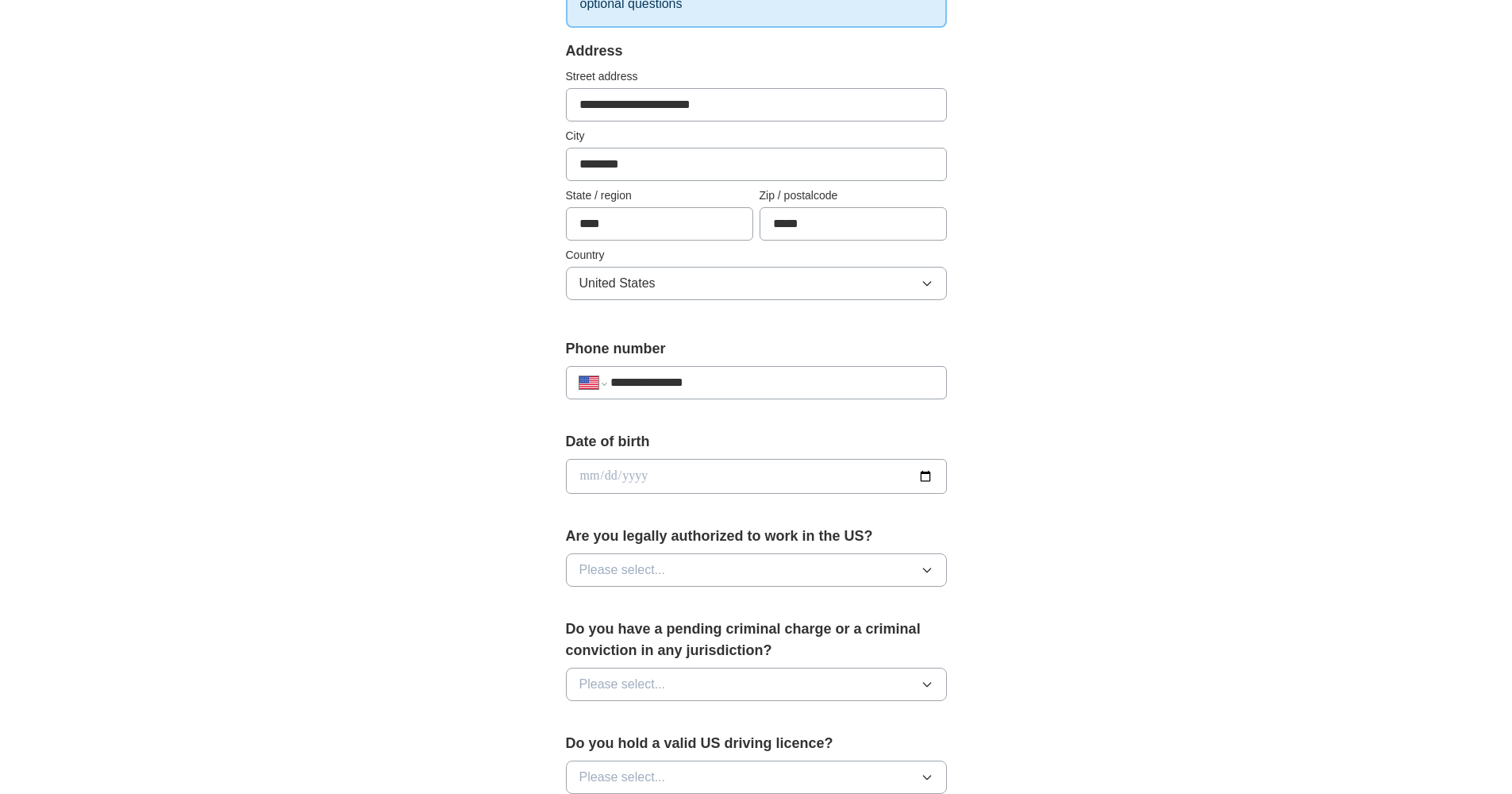 scroll, scrollTop: 338, scrollLeft: 0, axis: vertical 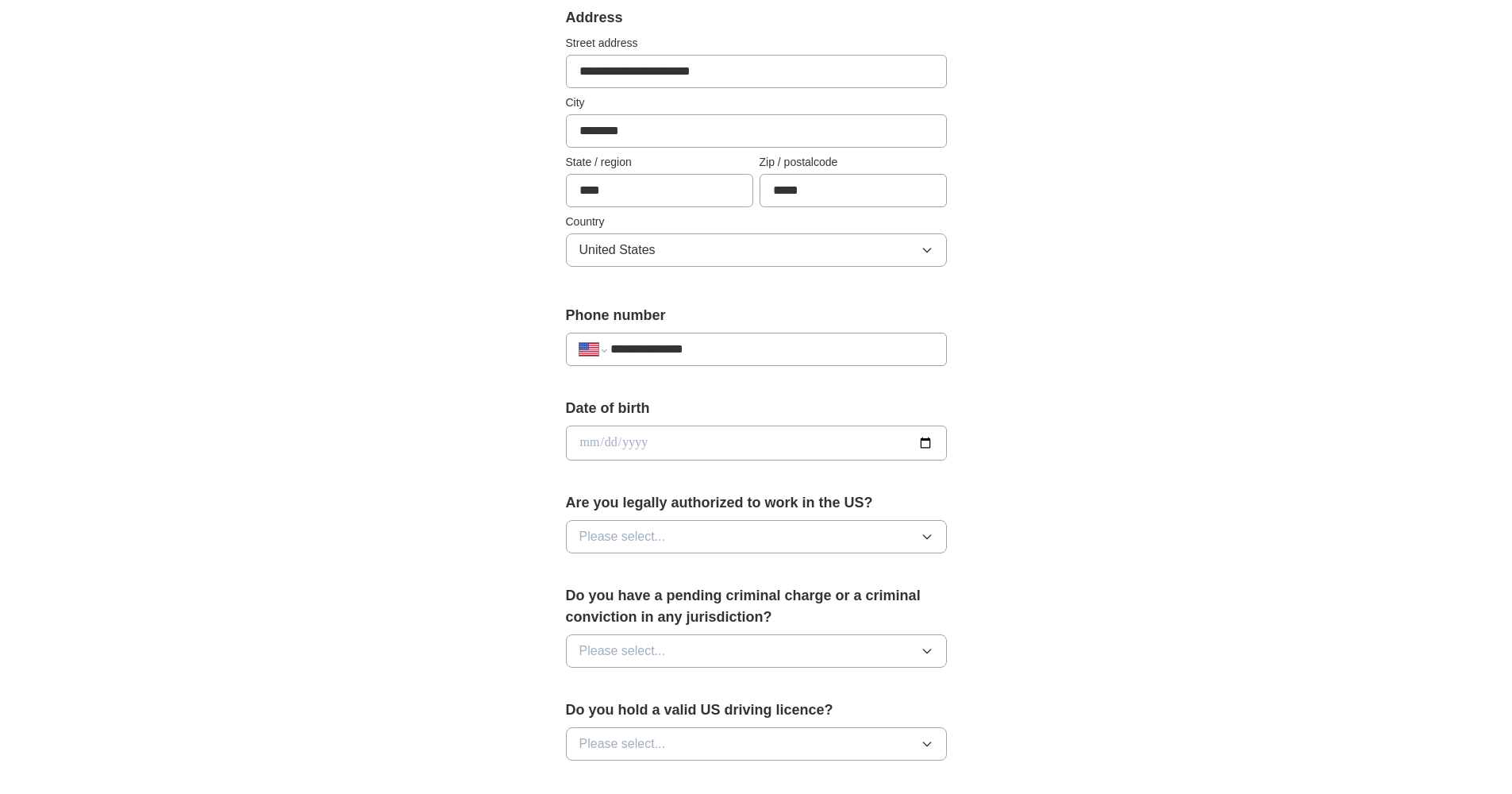 type on "**********" 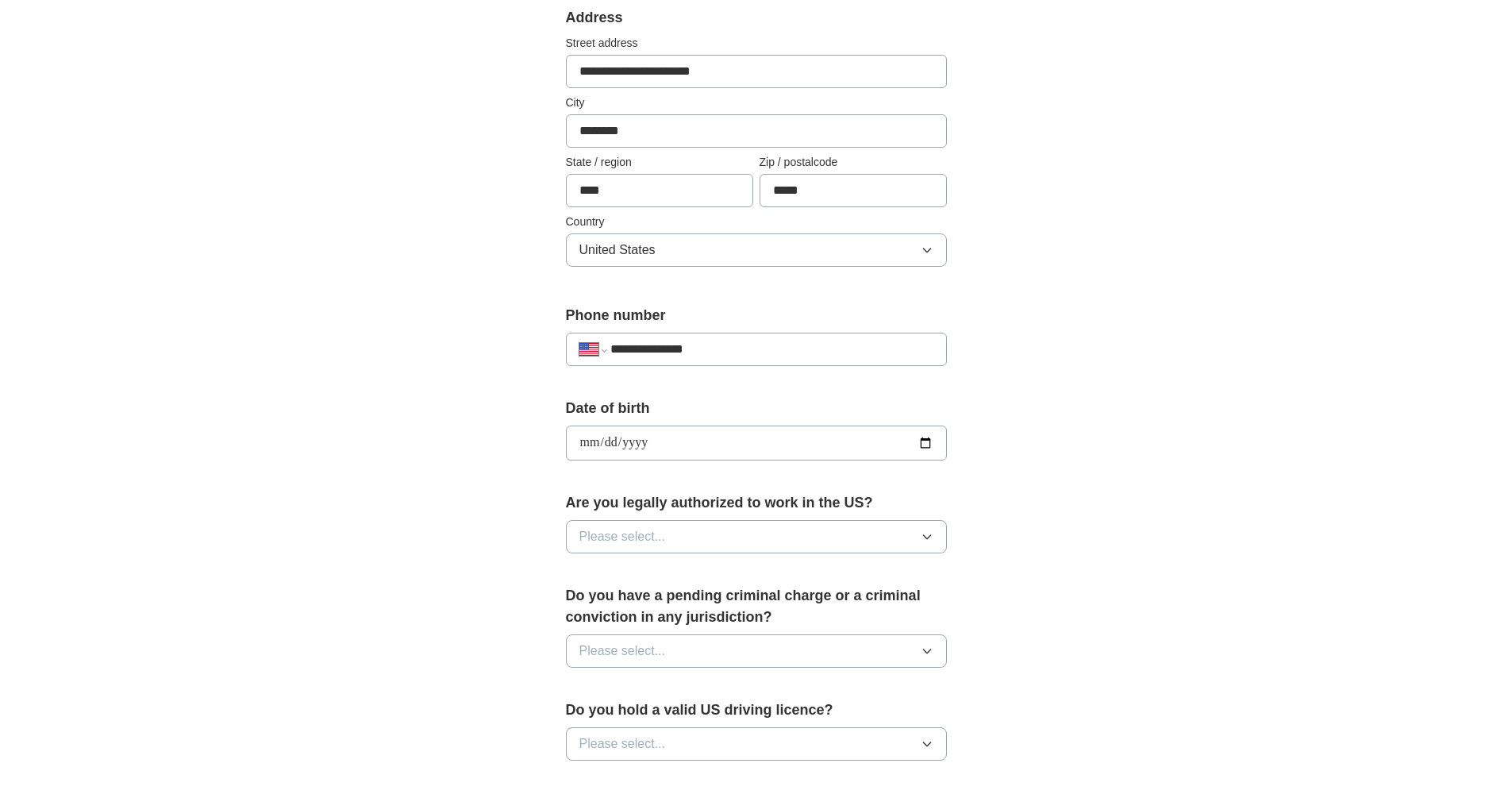 click on "**********" at bounding box center [756, 422] 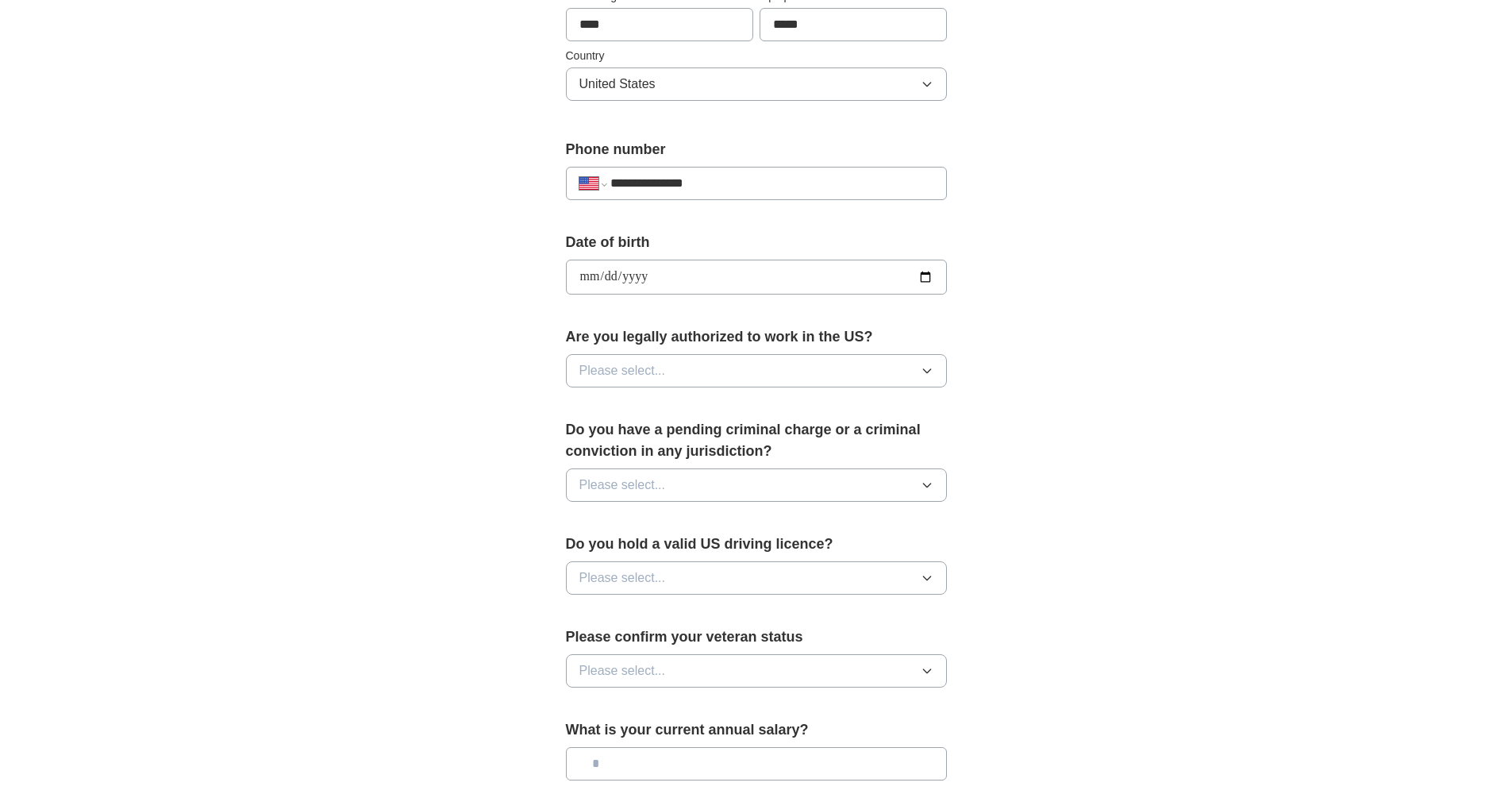 scroll, scrollTop: 603, scrollLeft: 0, axis: vertical 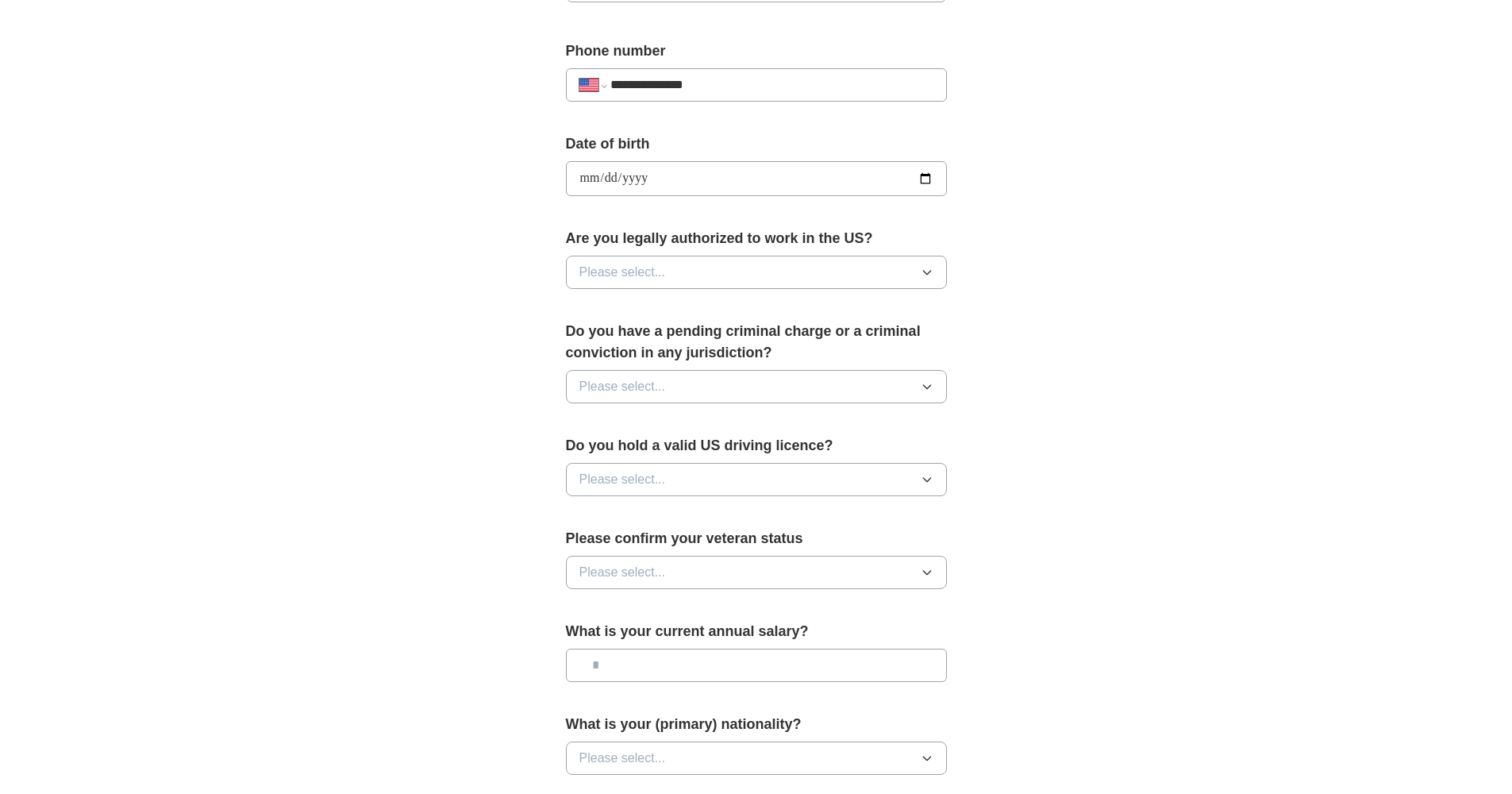 click on "Please select..." at bounding box center [756, 272] 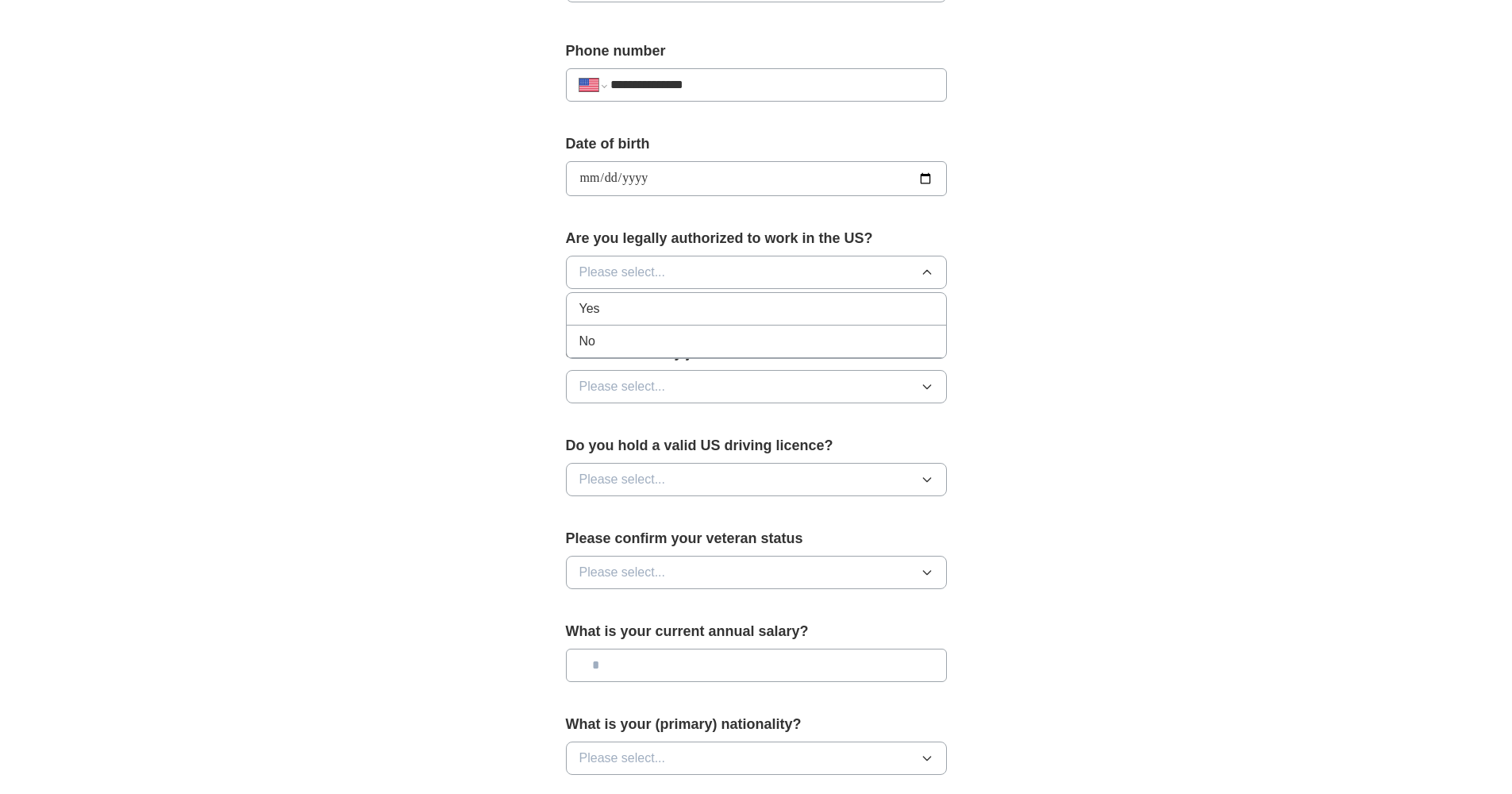 click on "Yes" at bounding box center (756, 309) 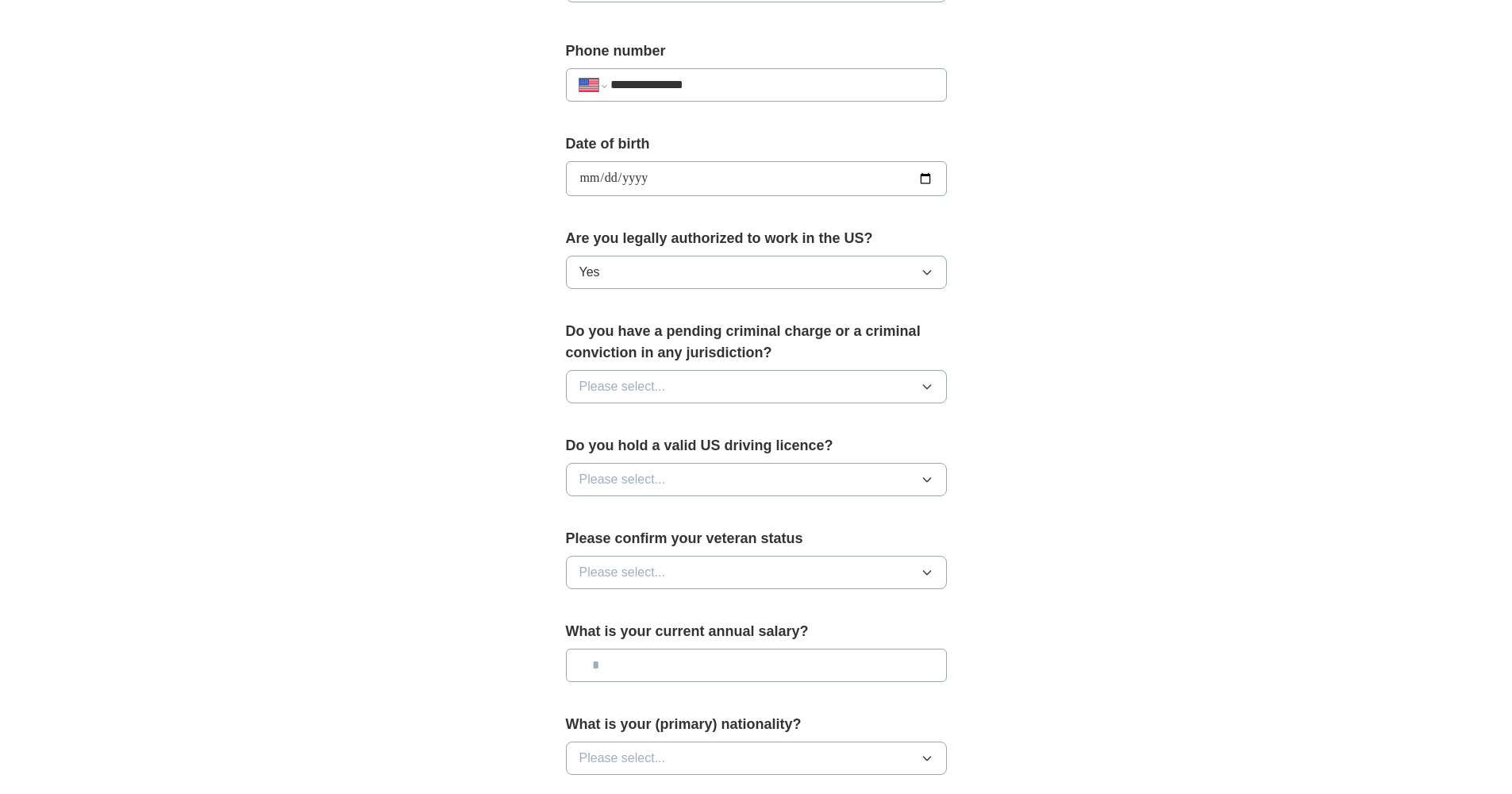 click on "Please select..." at bounding box center [756, 387] 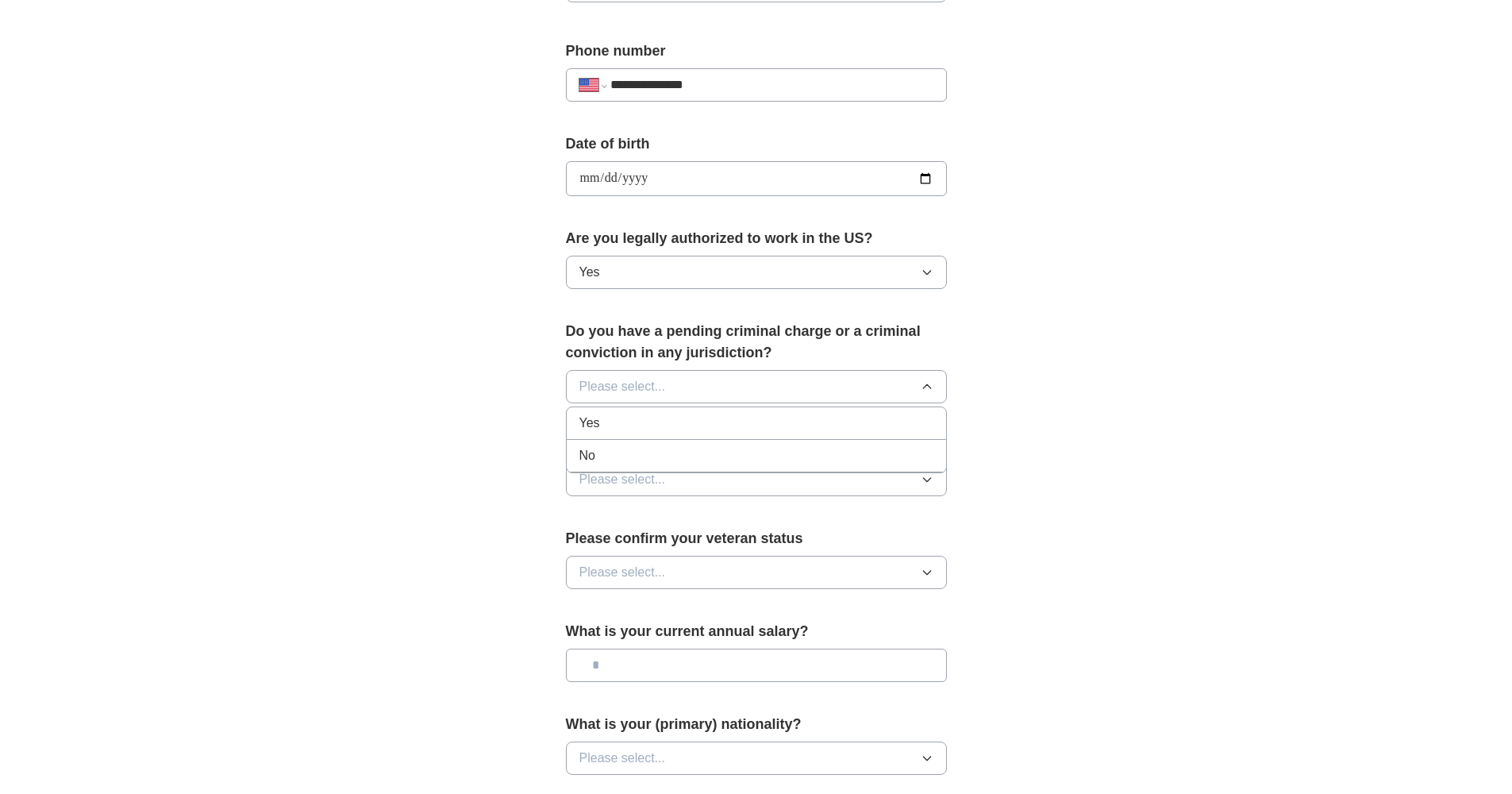 click on "No" at bounding box center [756, 456] 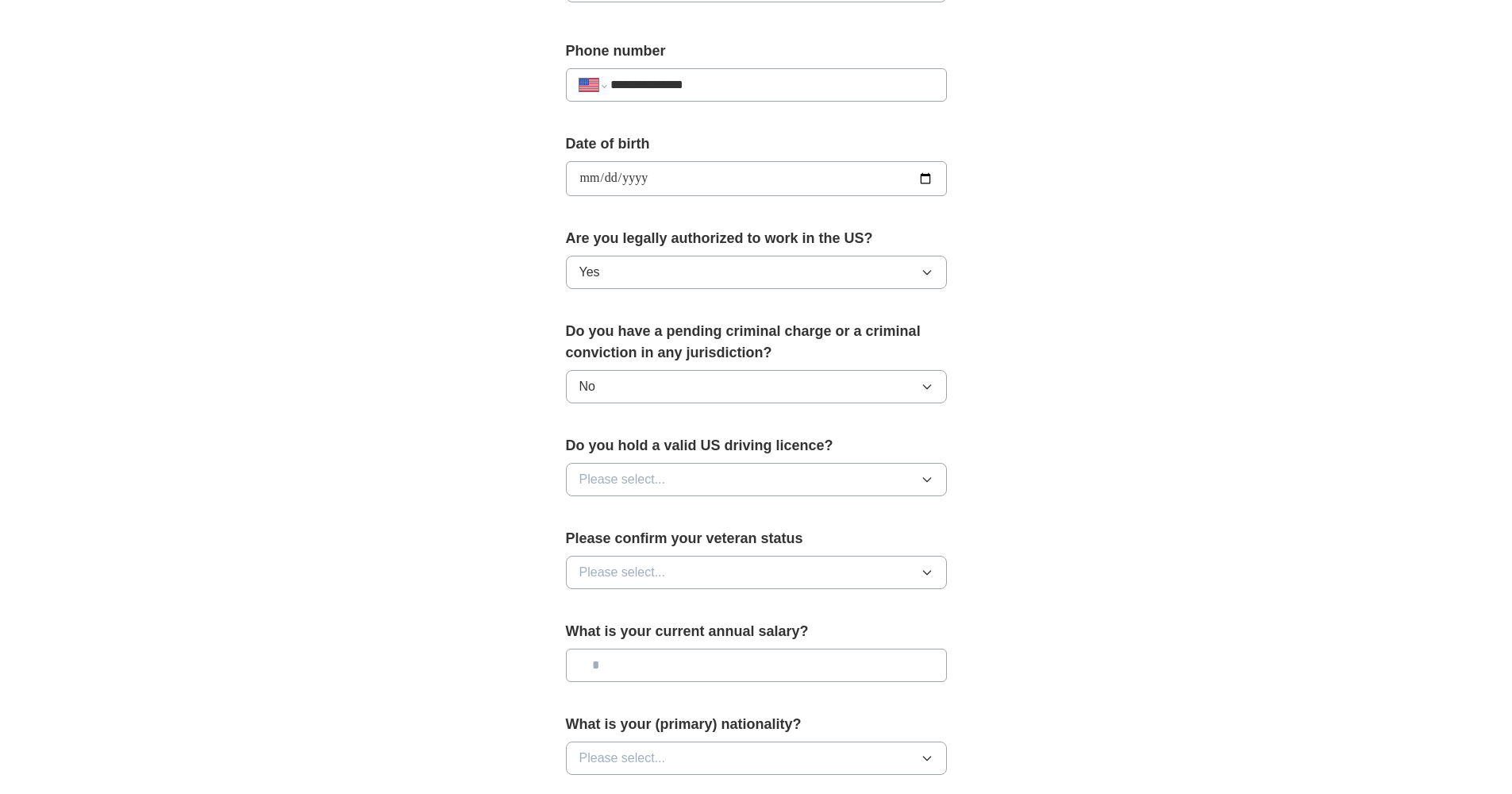 click on "Please select..." at bounding box center [756, 480] 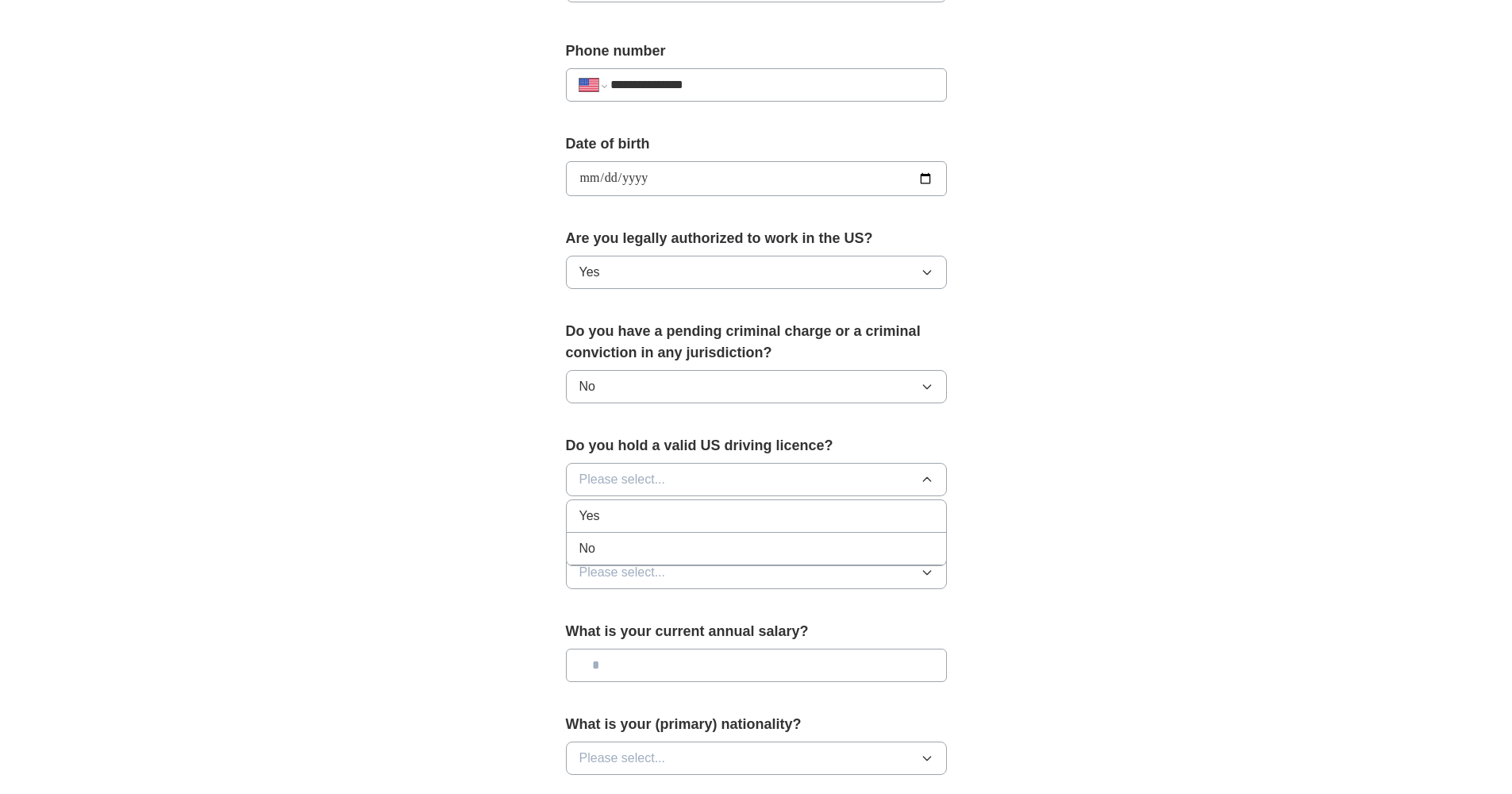 click on "Yes" at bounding box center (756, 516) 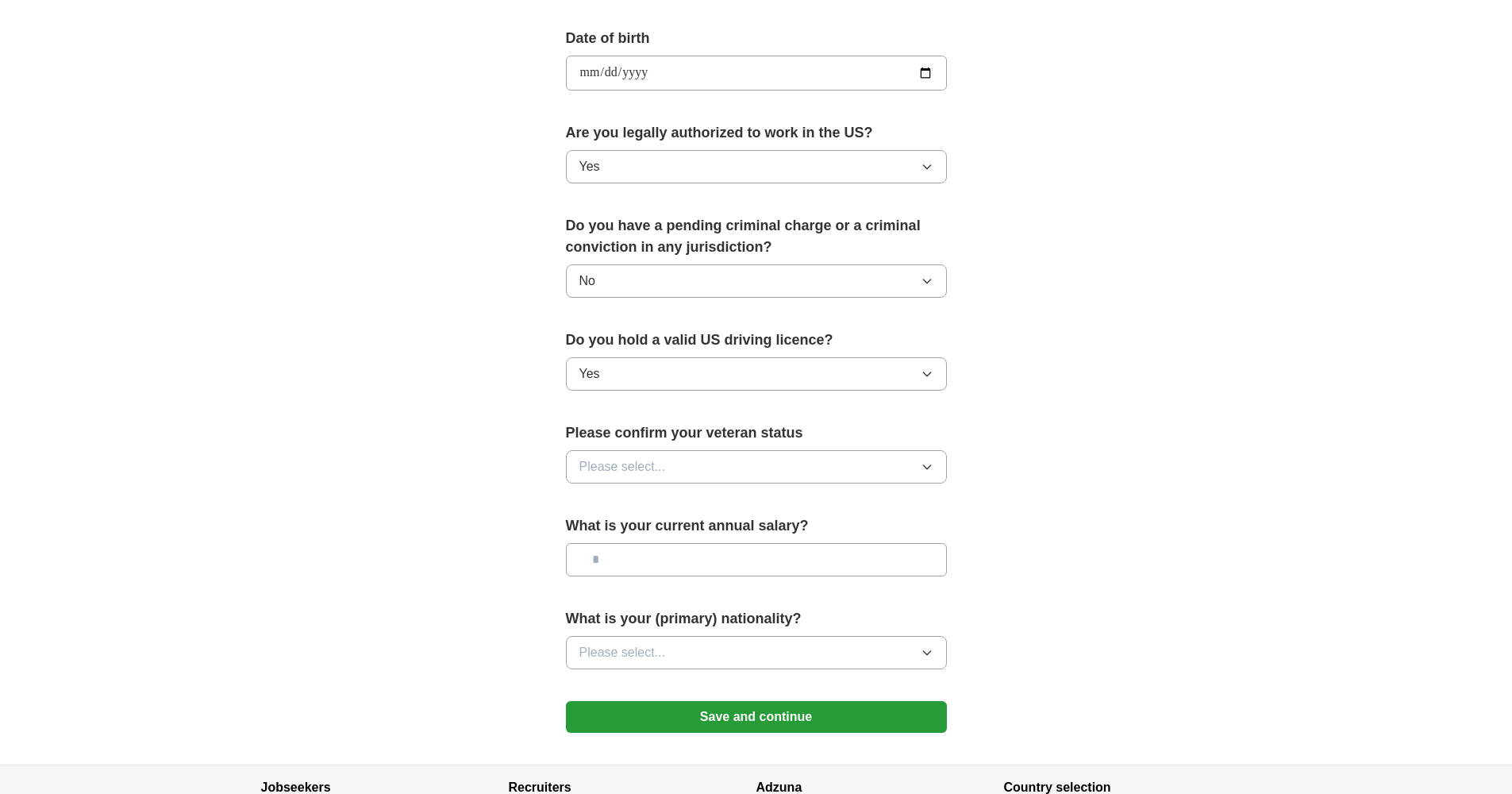 scroll, scrollTop: 741, scrollLeft: 0, axis: vertical 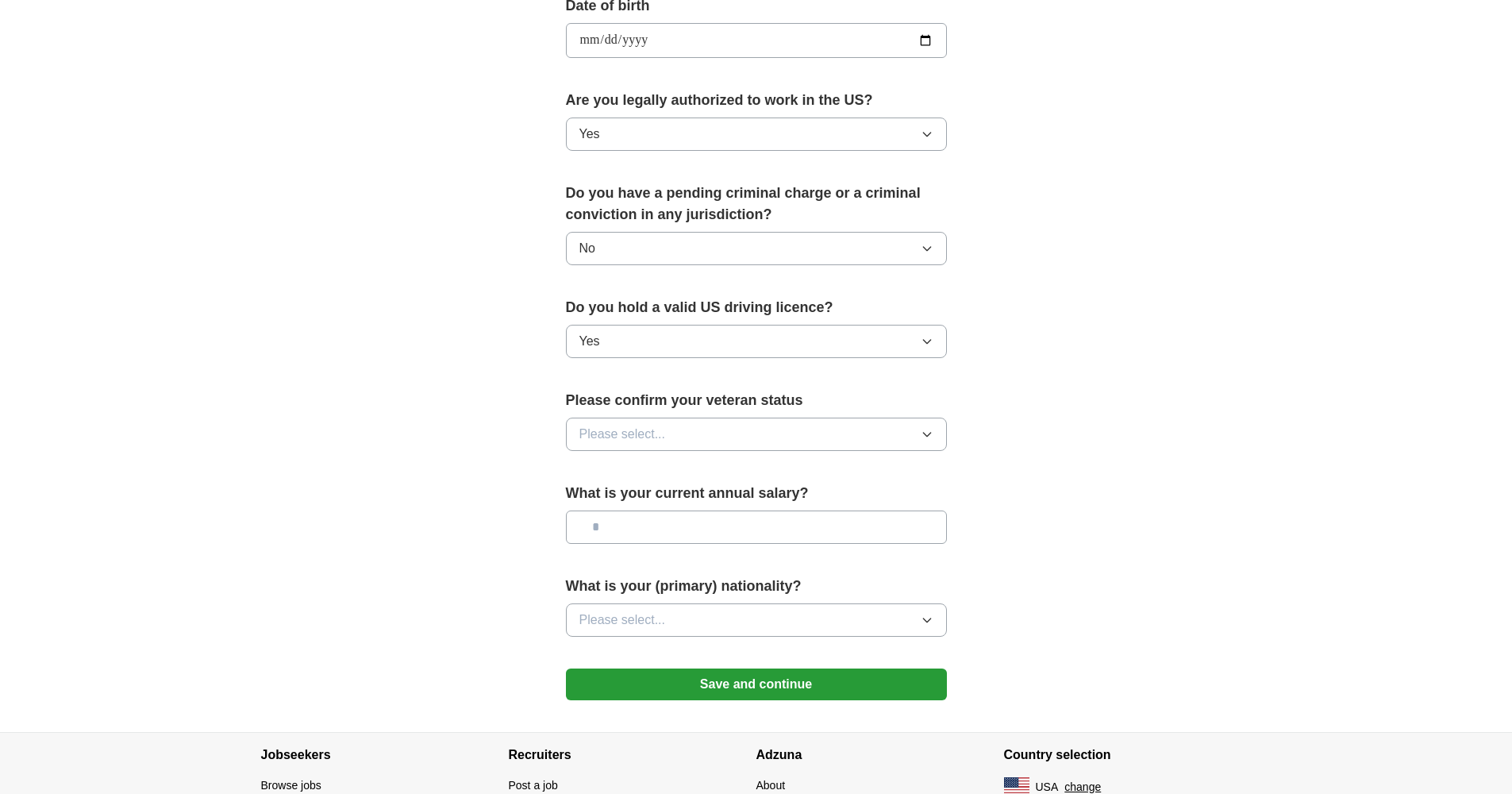 click on "Please select..." at bounding box center [756, 434] 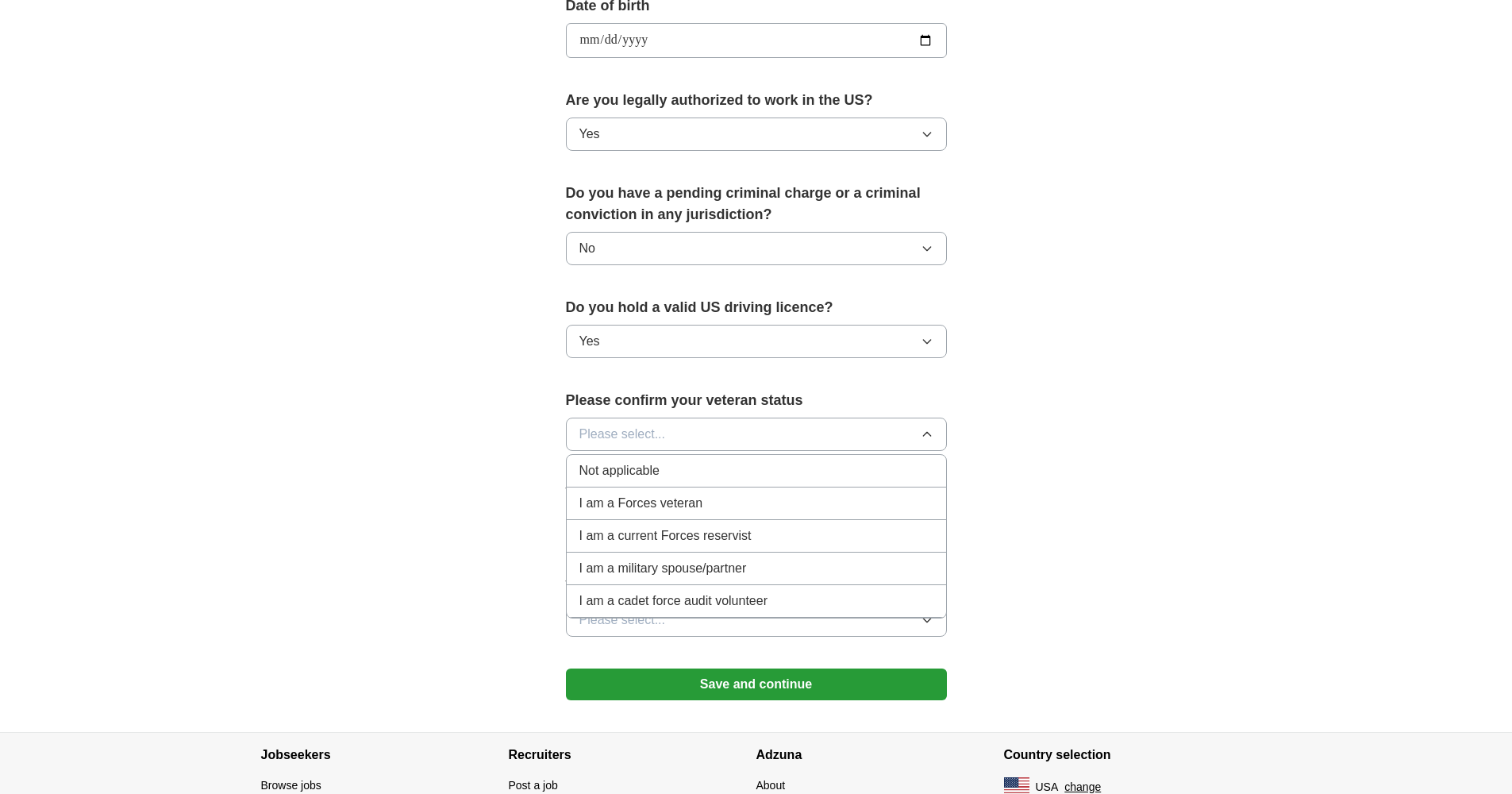 click on "Not applicable" at bounding box center [756, 471] 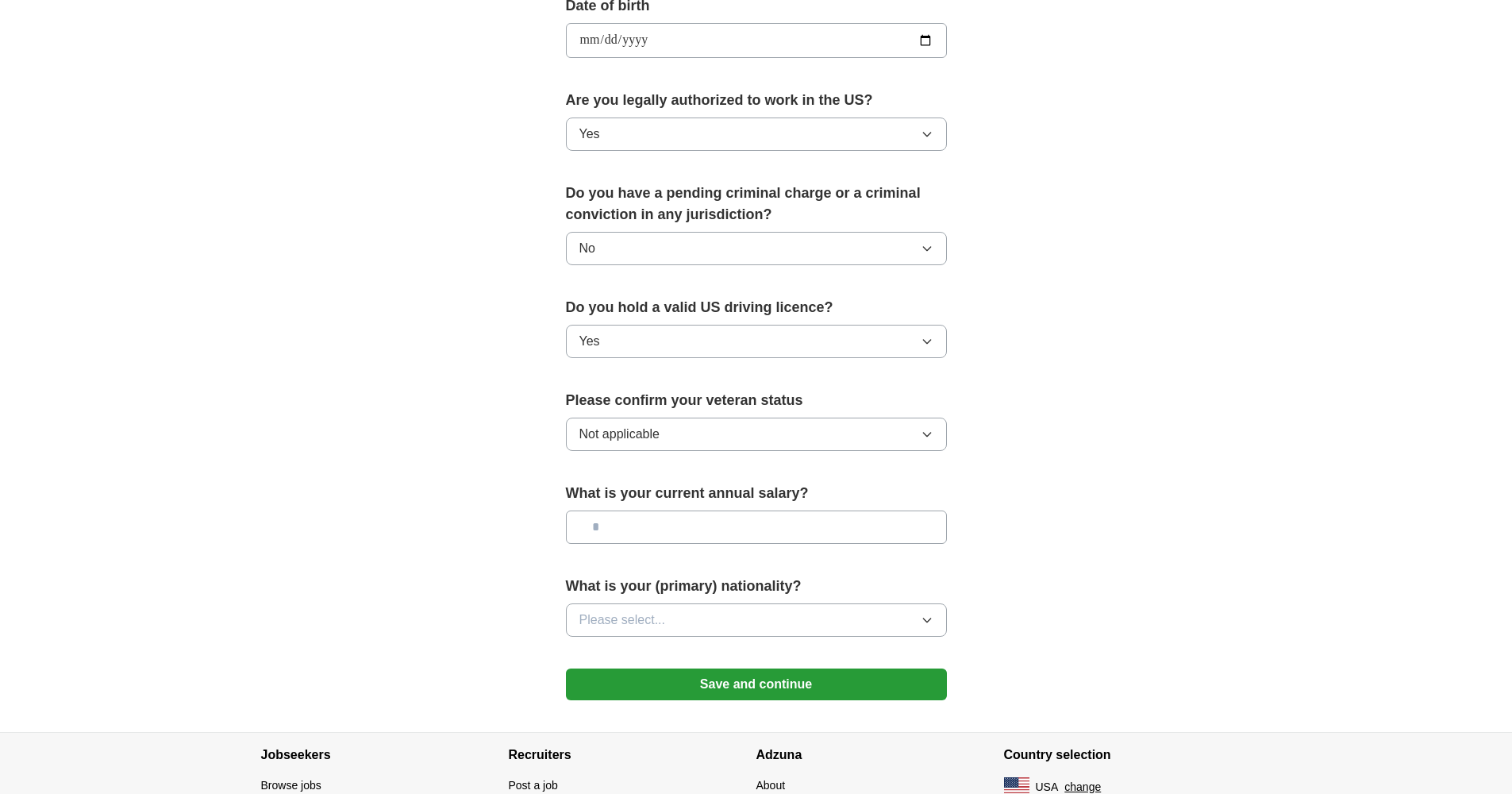 click at bounding box center (756, 527) 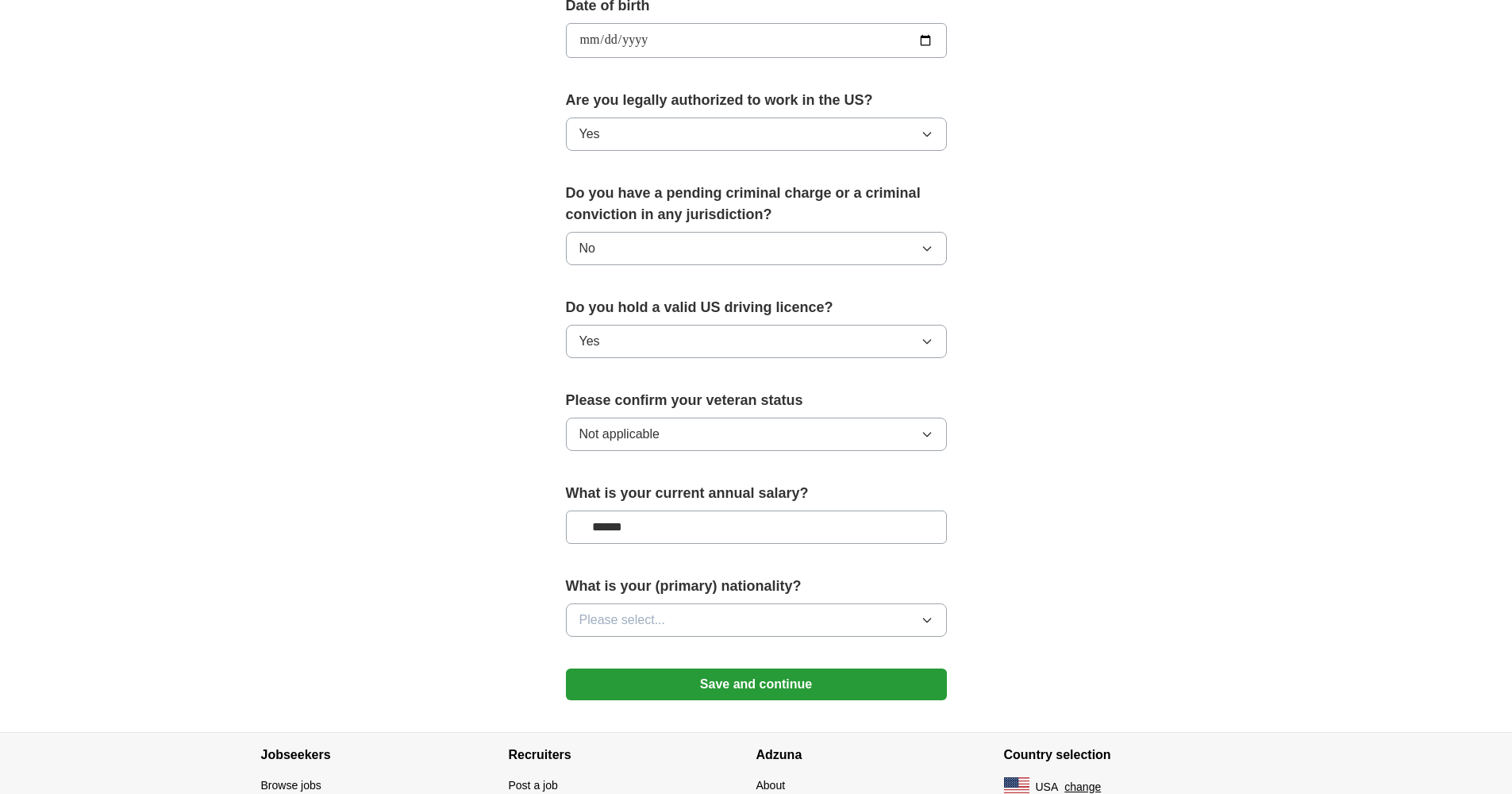 click on "Please select..." at bounding box center (756, 620) 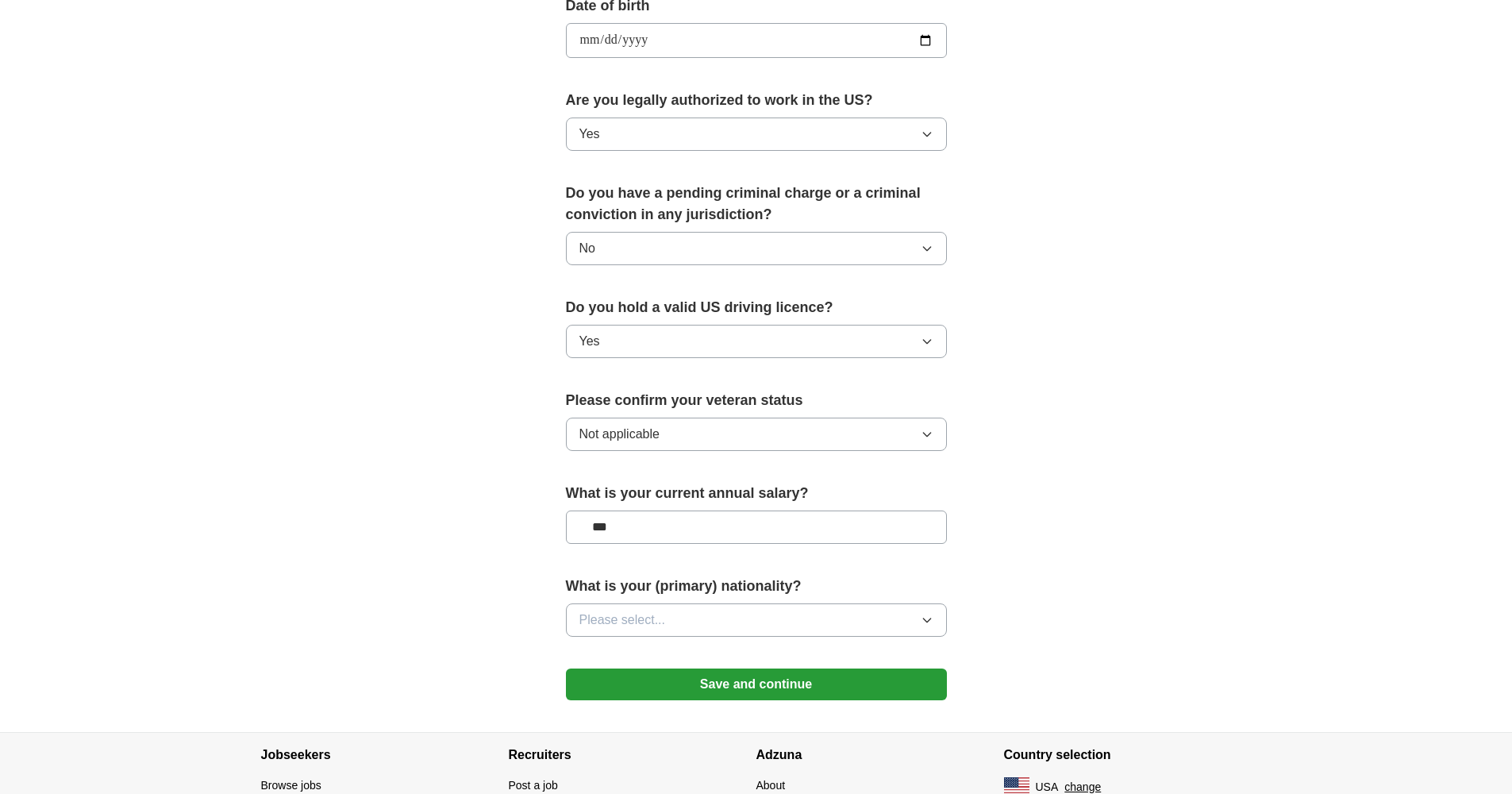 type on "**" 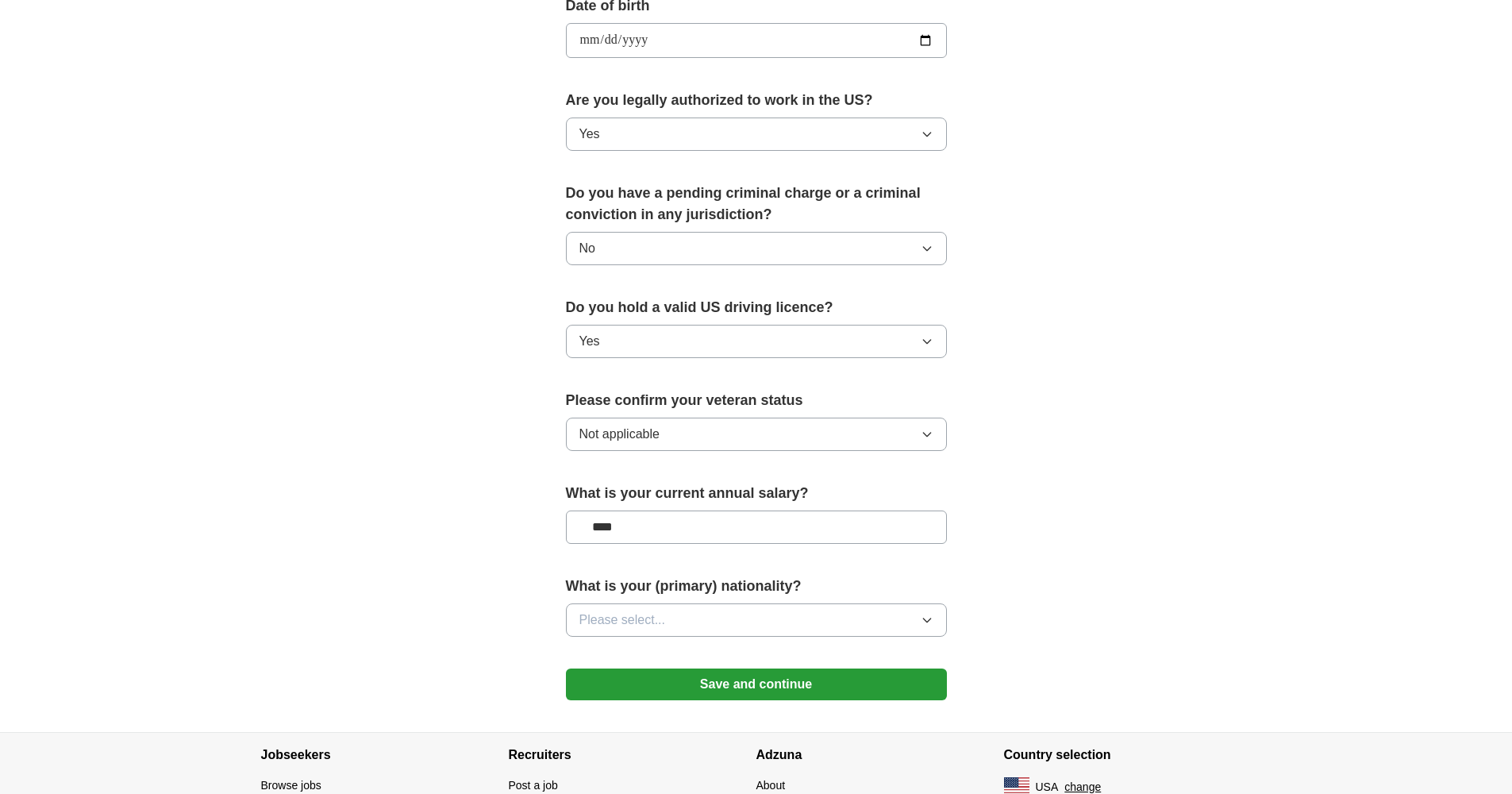type on "******" 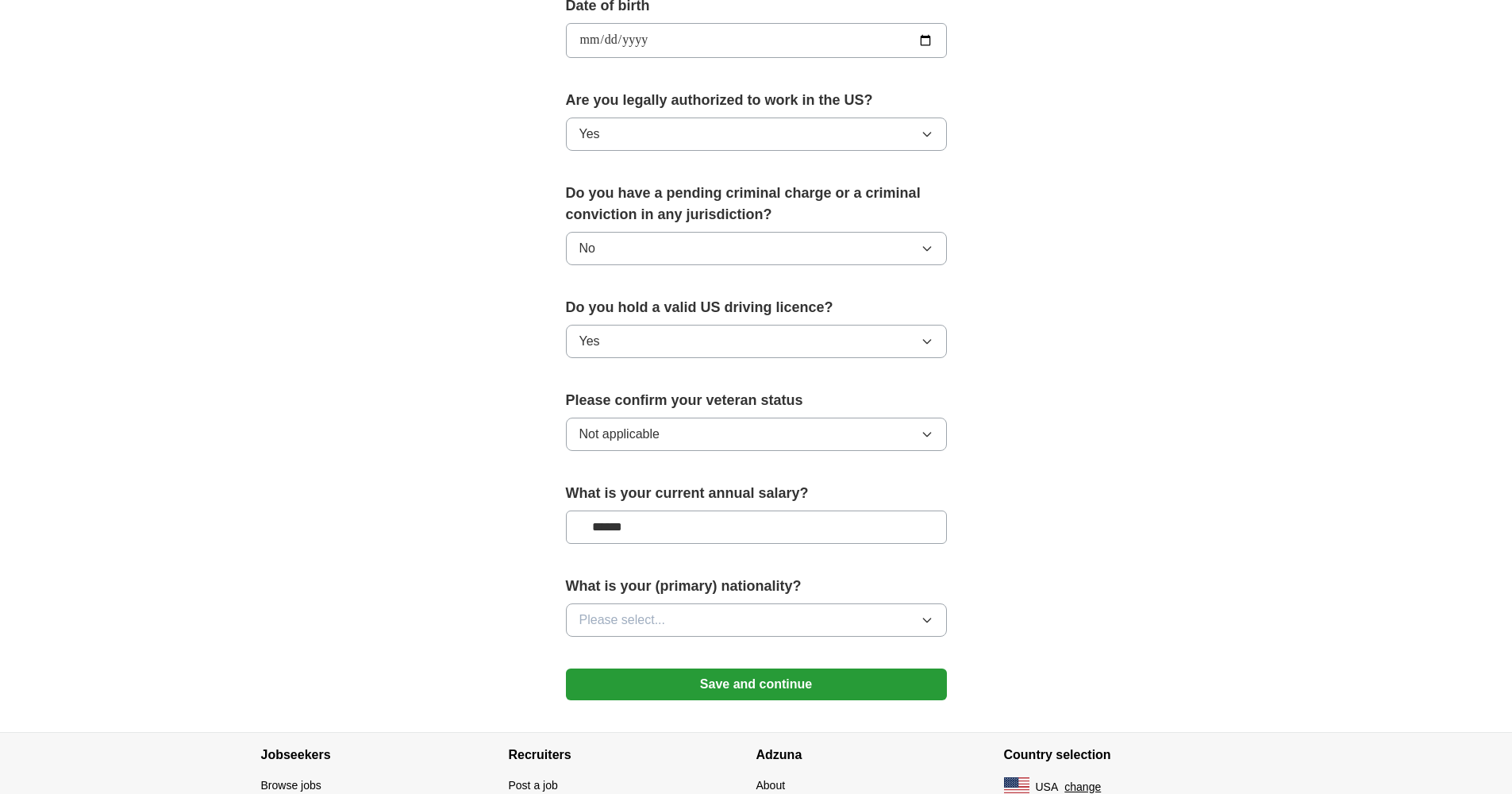 click on "Please select..." at bounding box center [756, 620] 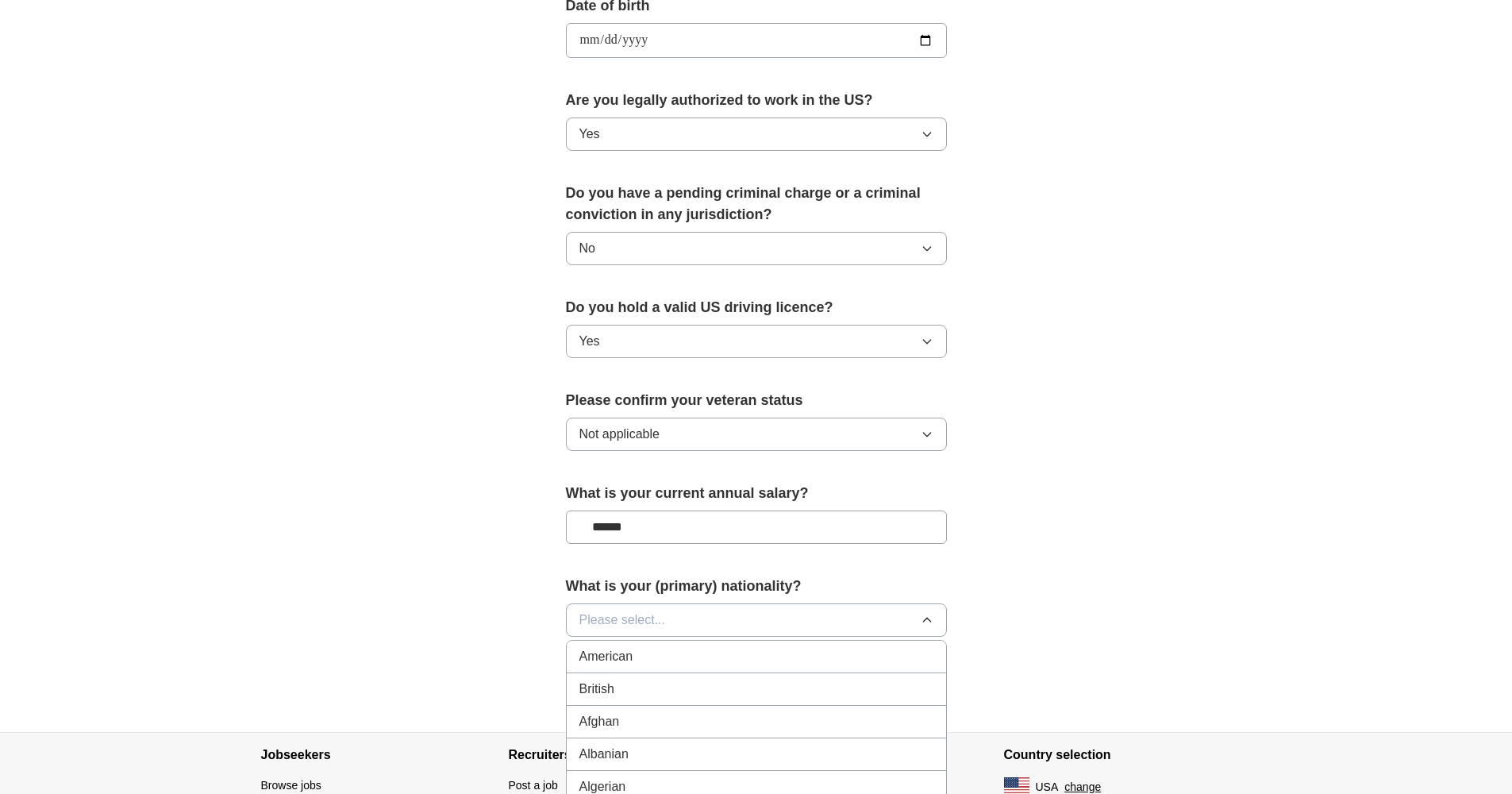 scroll, scrollTop: 873, scrollLeft: 0, axis: vertical 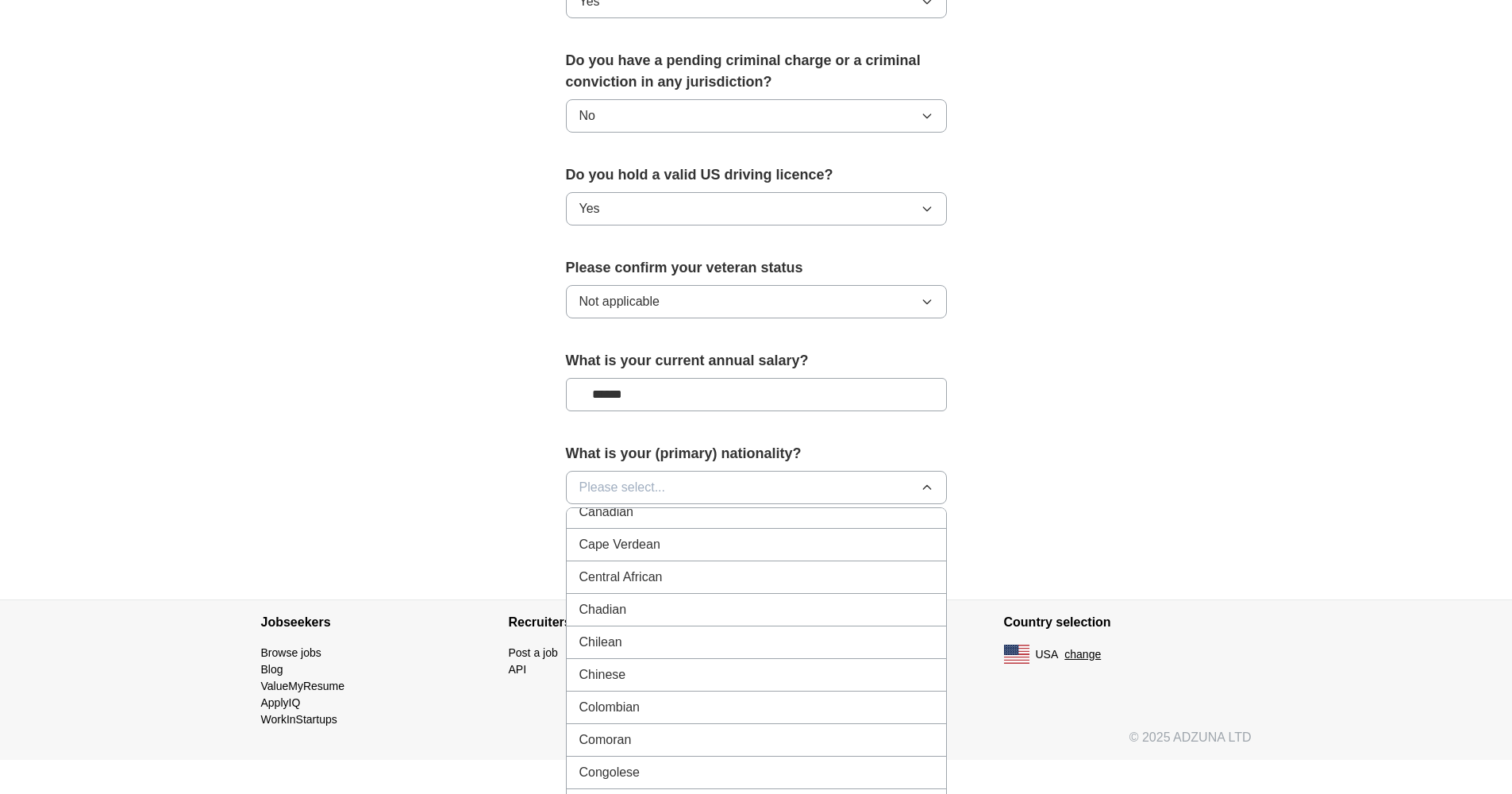 click on "Chinese" at bounding box center [756, 675] 